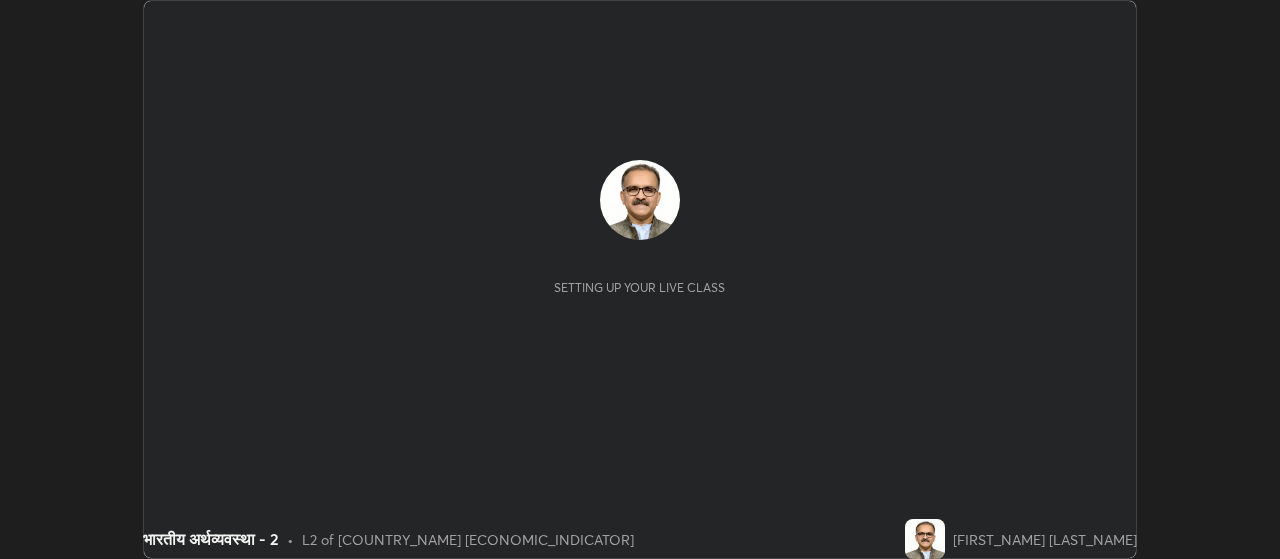 scroll, scrollTop: 0, scrollLeft: 0, axis: both 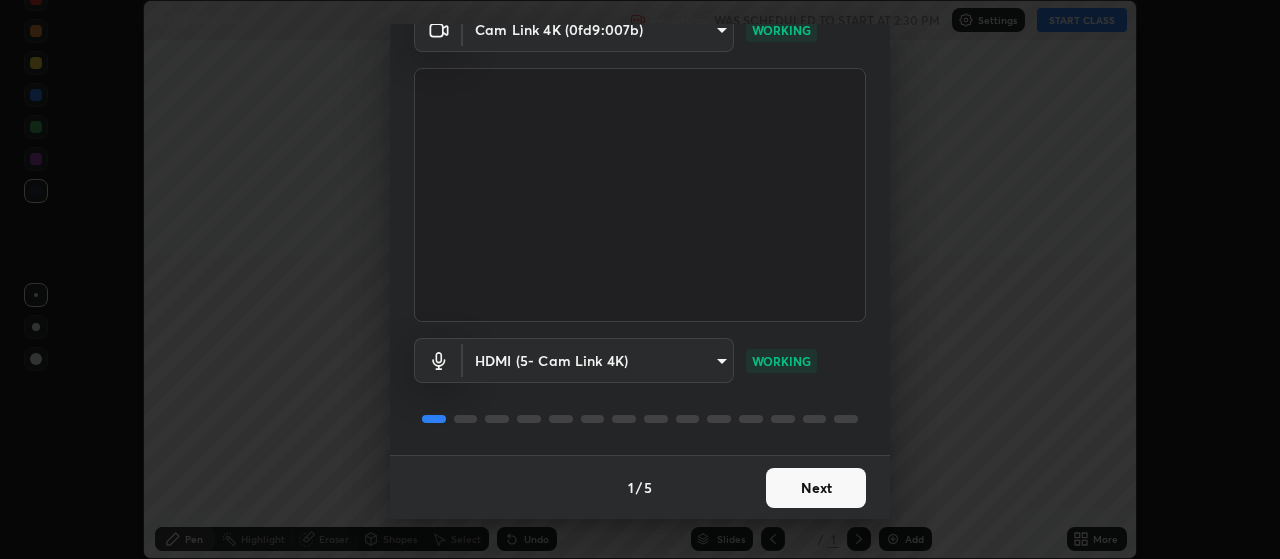 click on "Next" at bounding box center [816, 488] 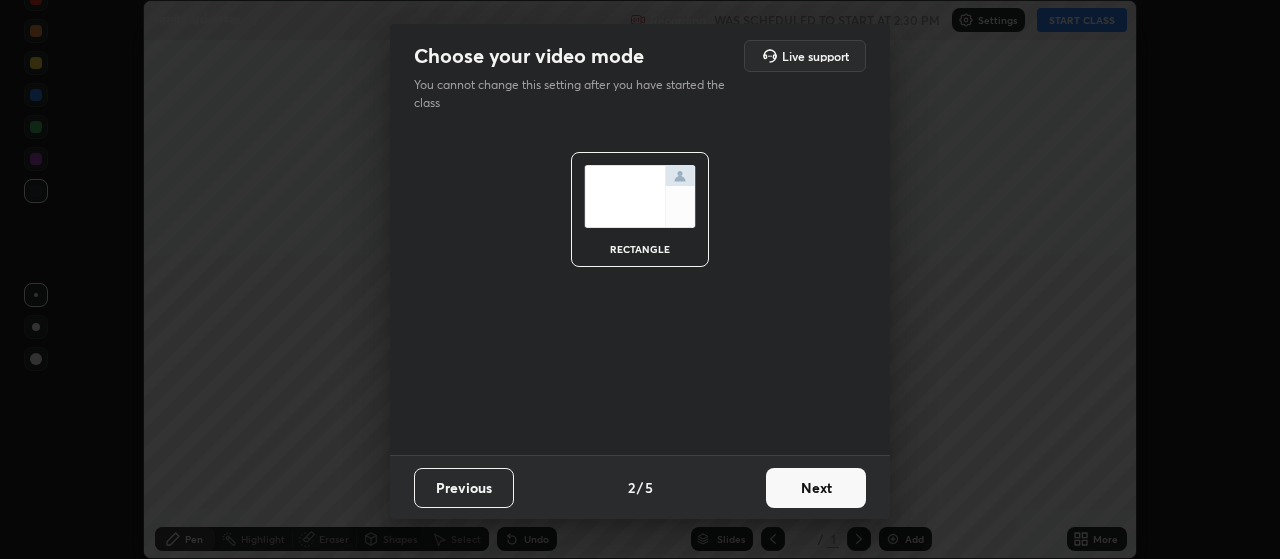 click on "Next" at bounding box center [816, 488] 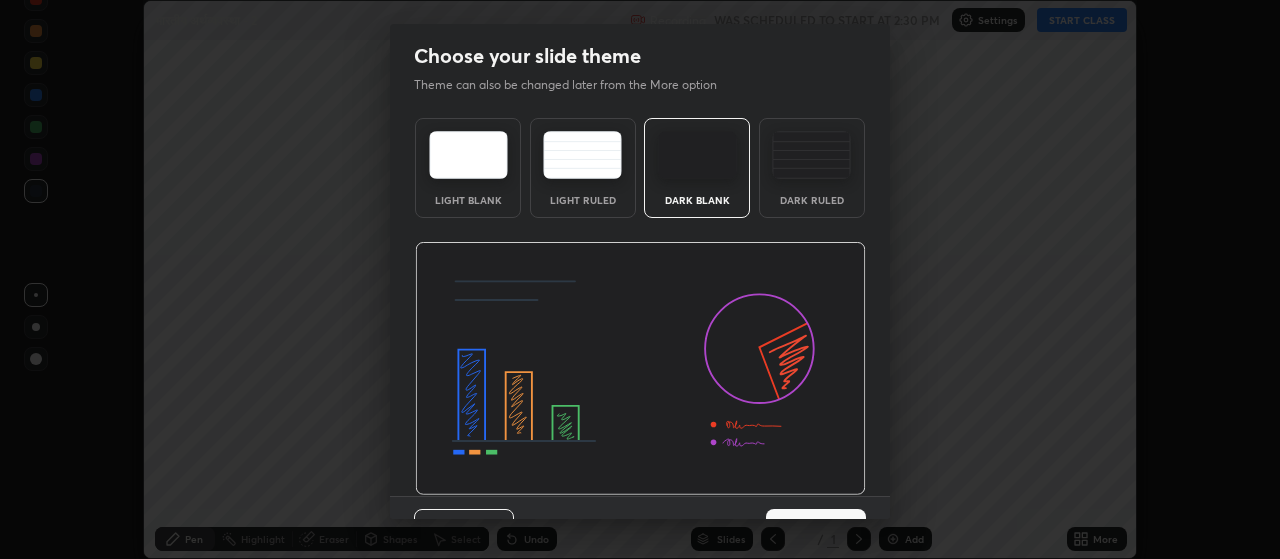 scroll, scrollTop: 41, scrollLeft: 0, axis: vertical 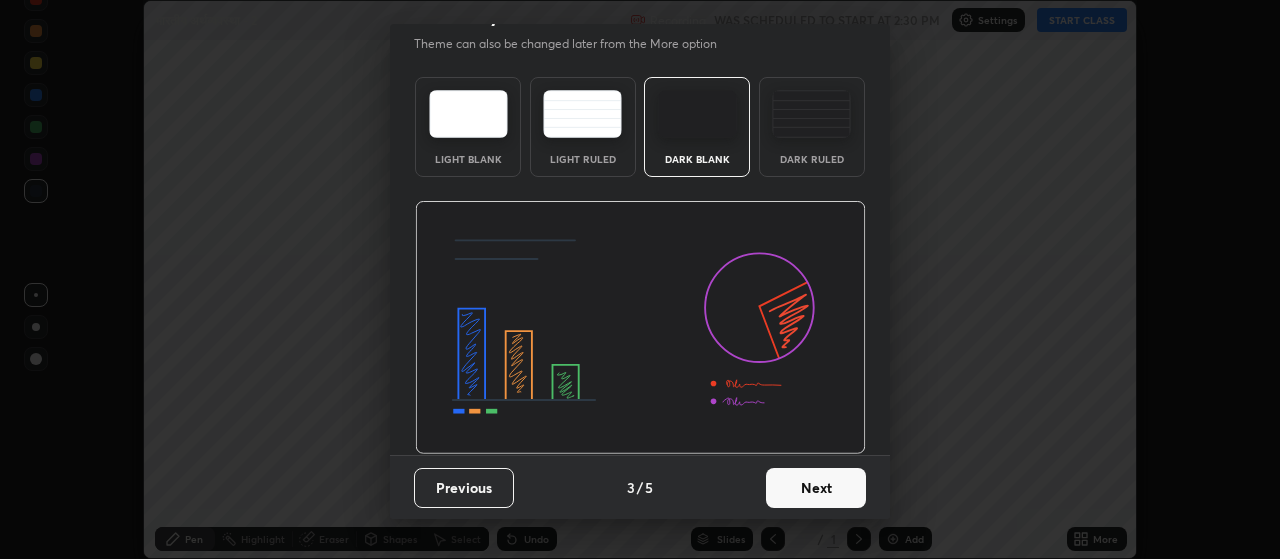 click on "Next" at bounding box center [816, 488] 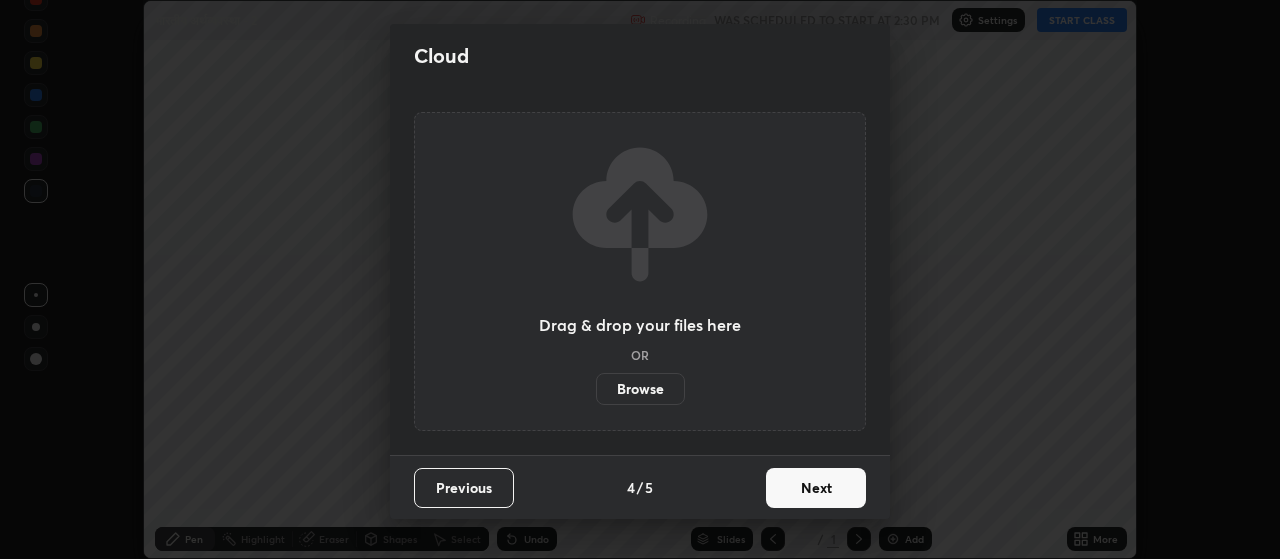 click on "Next" at bounding box center (816, 488) 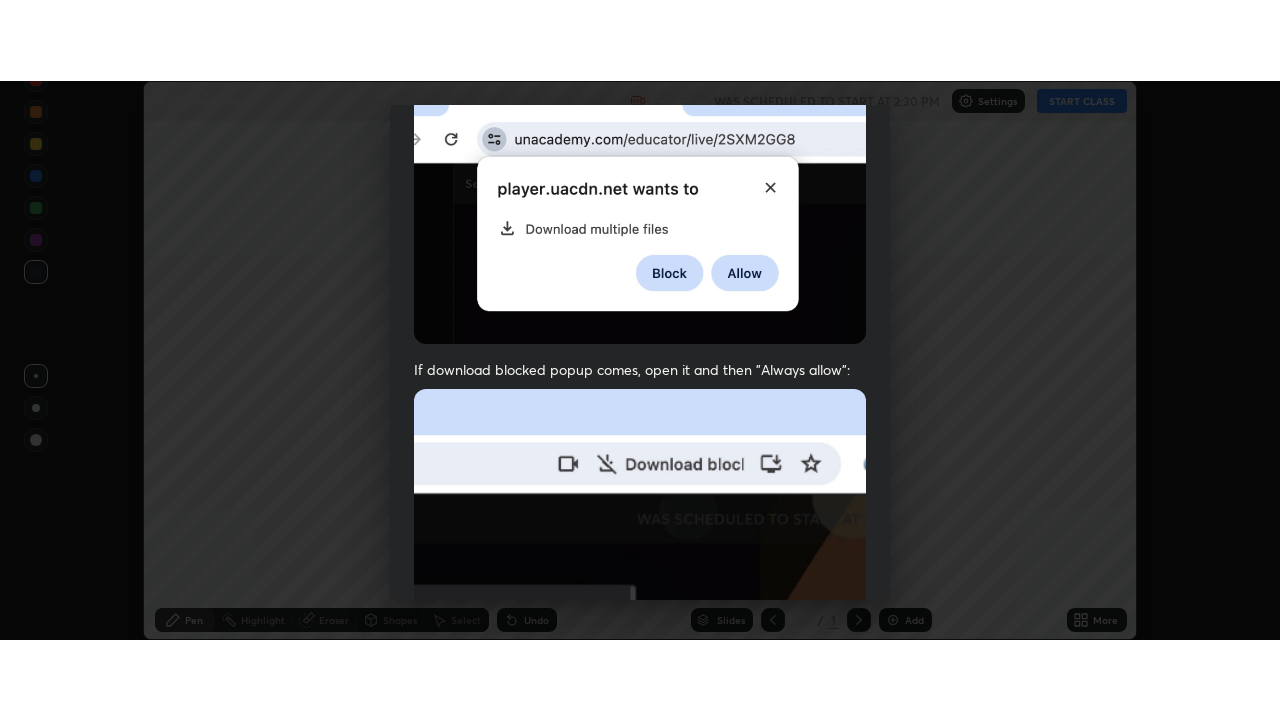 scroll, scrollTop: 505, scrollLeft: 0, axis: vertical 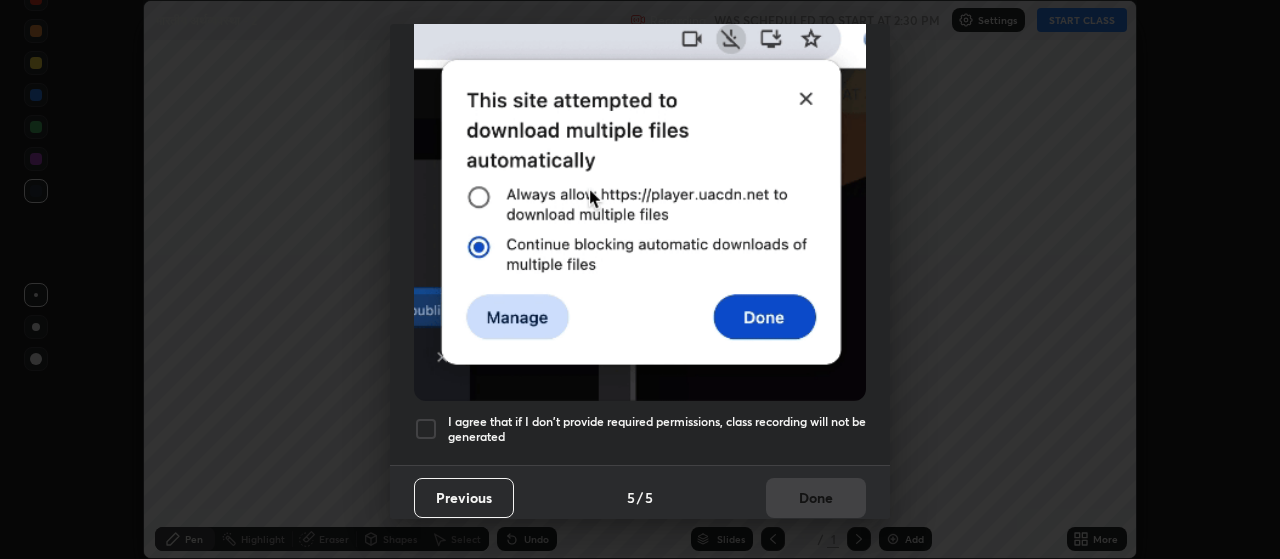 click at bounding box center (426, 429) 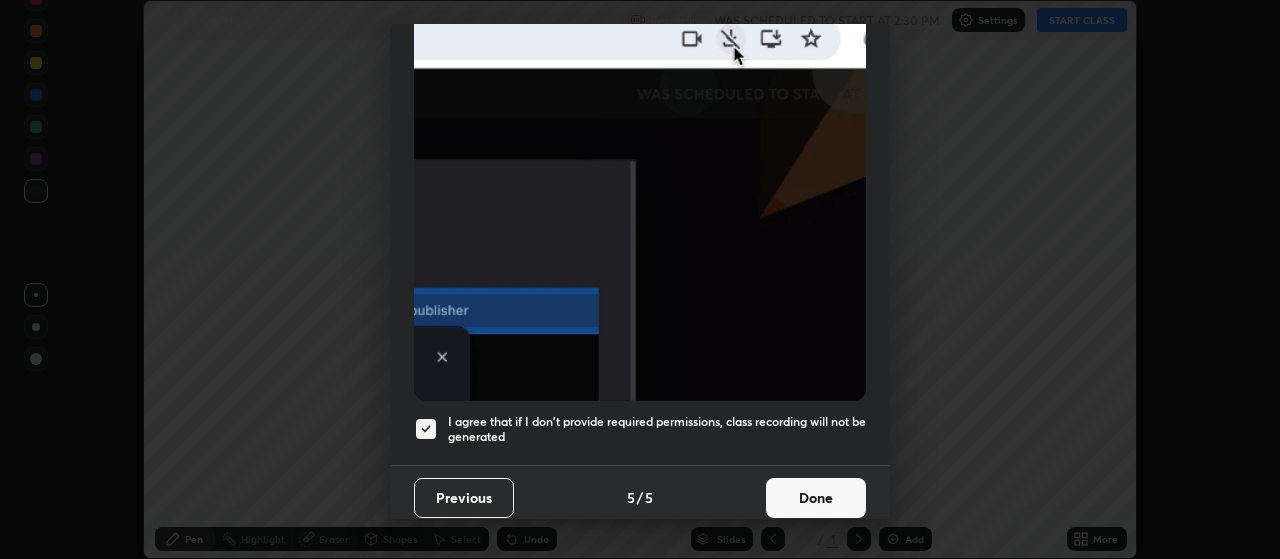 click on "Done" at bounding box center (816, 498) 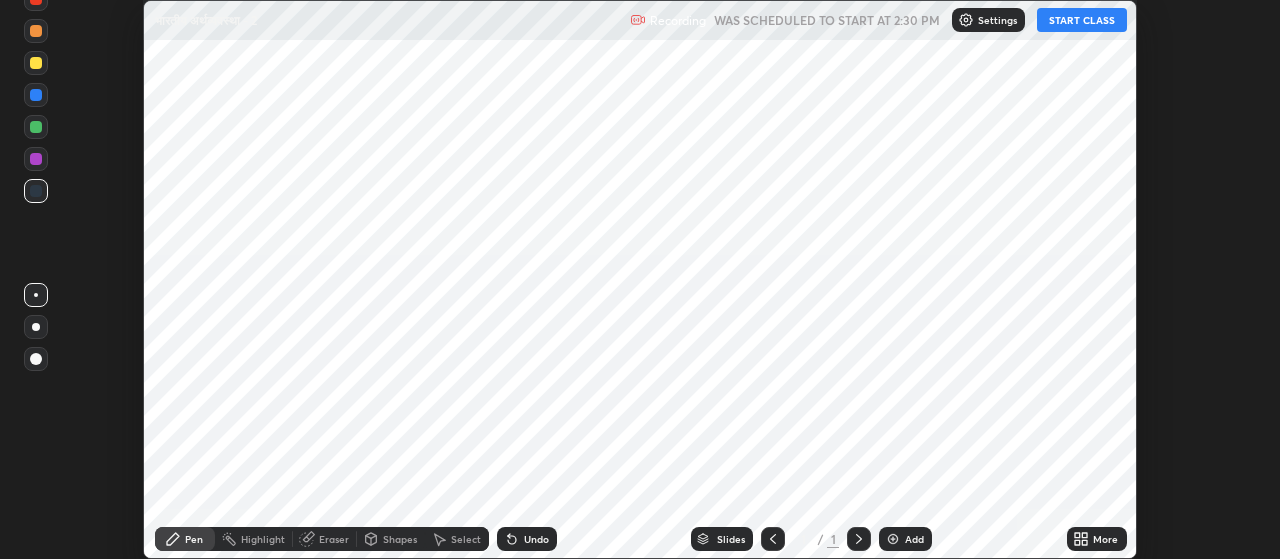 click at bounding box center [893, 539] 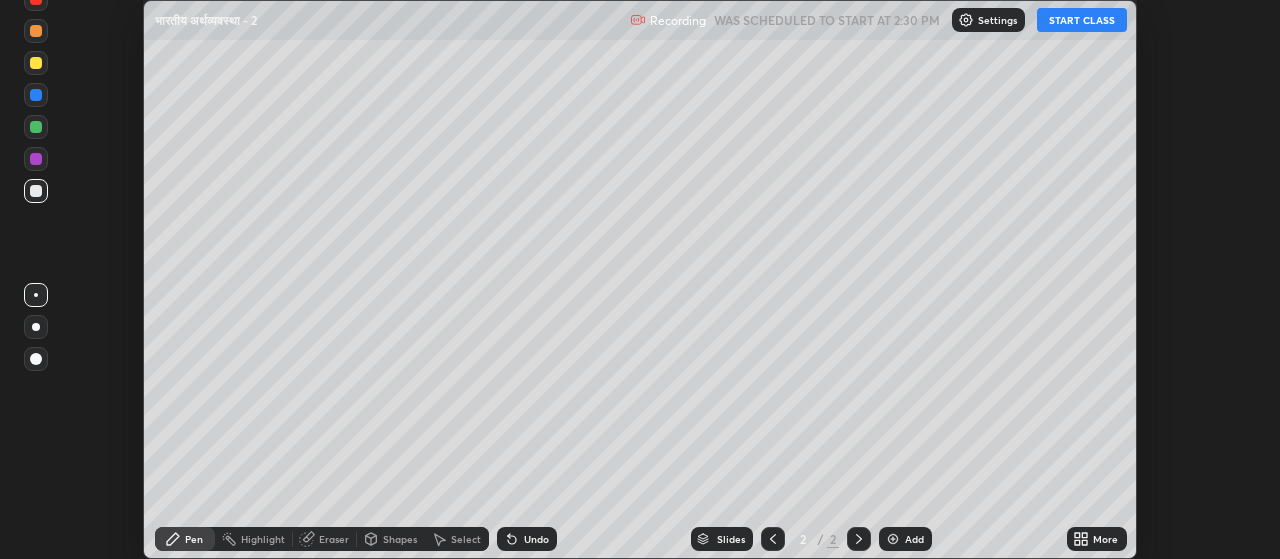click 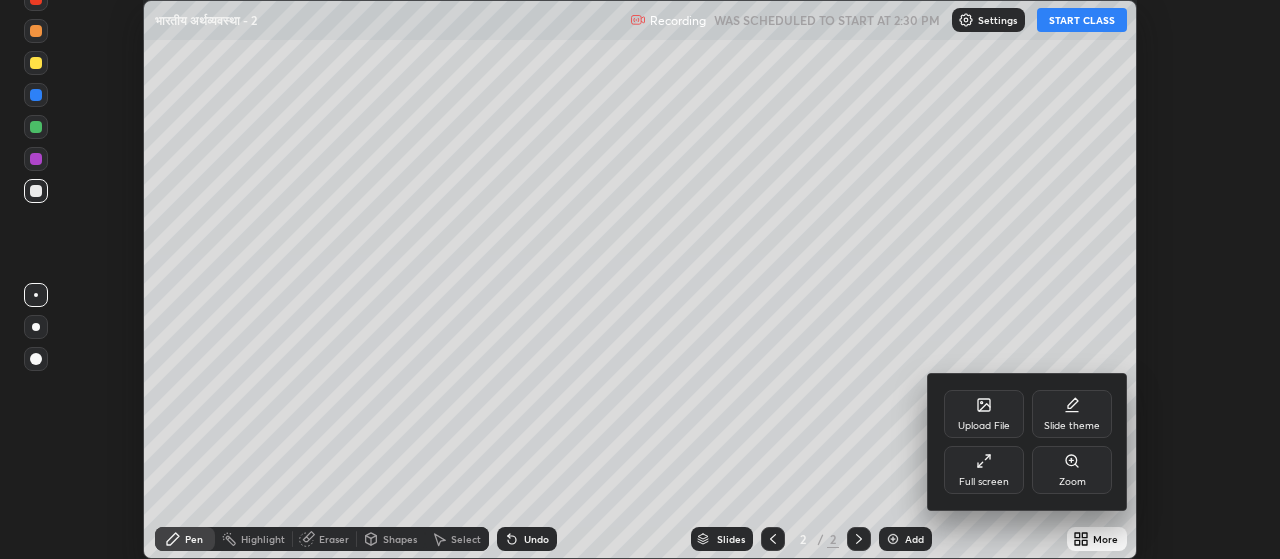 click on "Full screen" at bounding box center [984, 482] 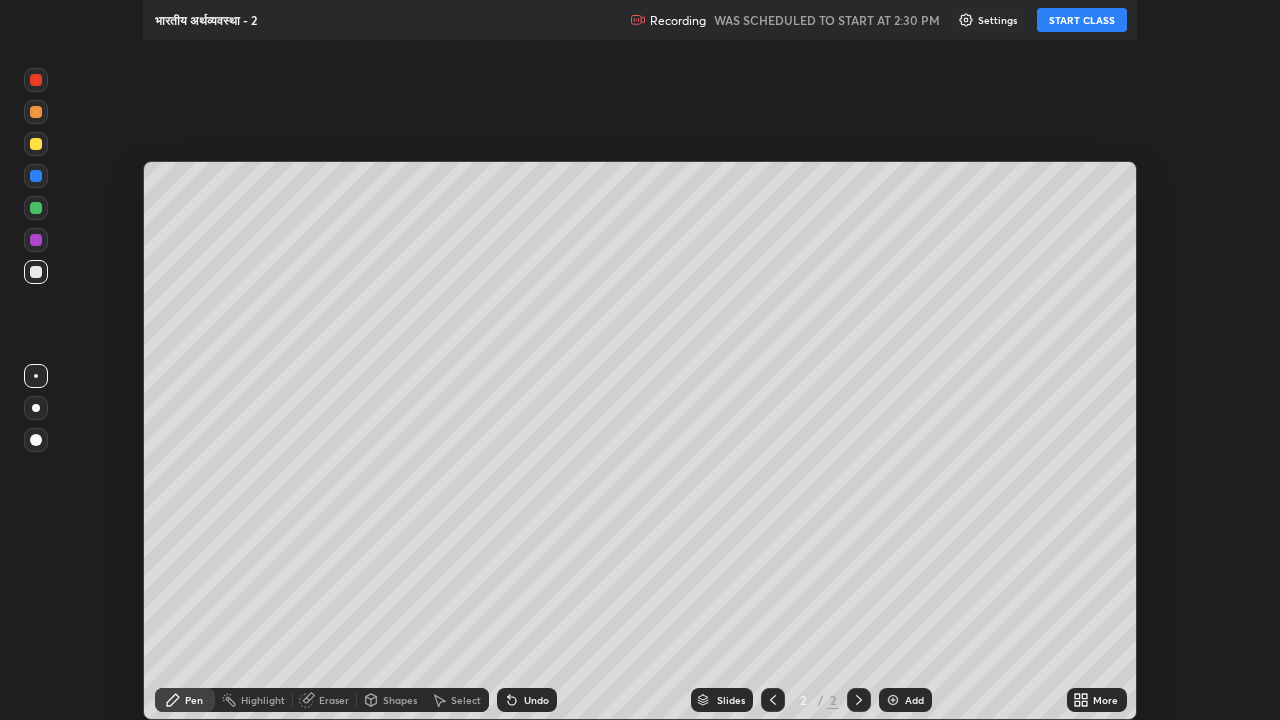 scroll, scrollTop: 99280, scrollLeft: 98720, axis: both 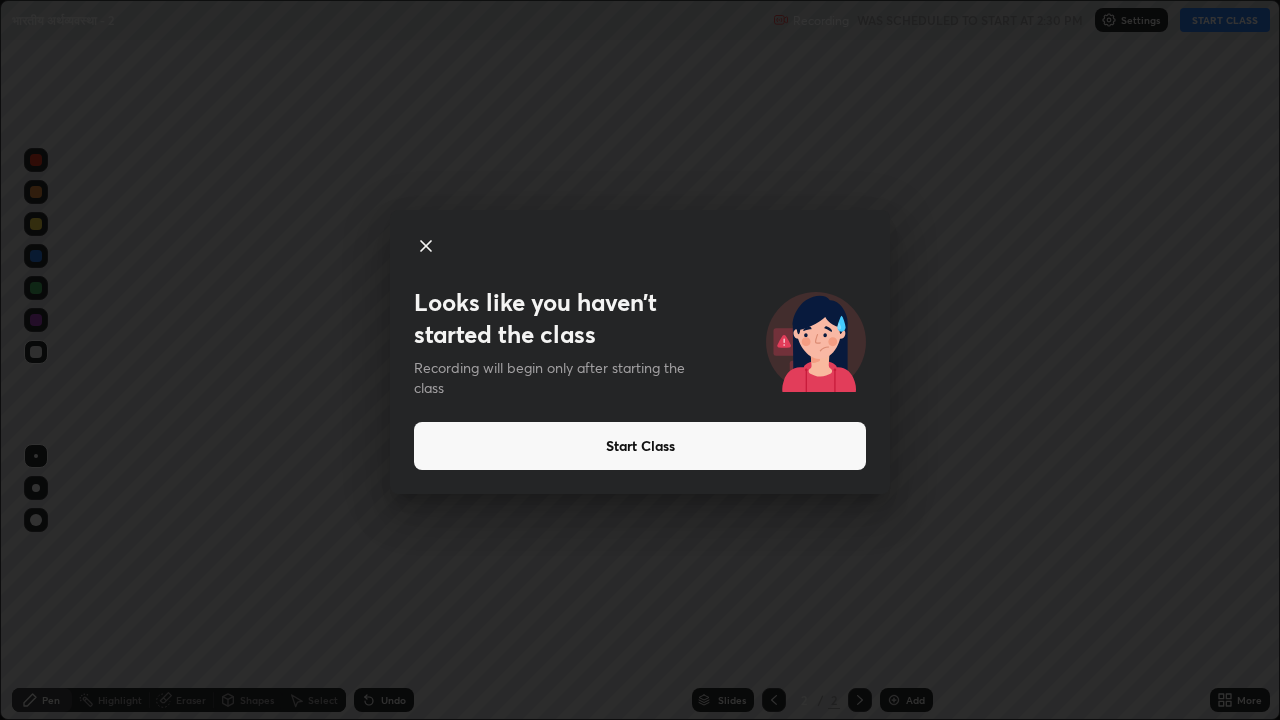 click on "Start Class" at bounding box center (640, 446) 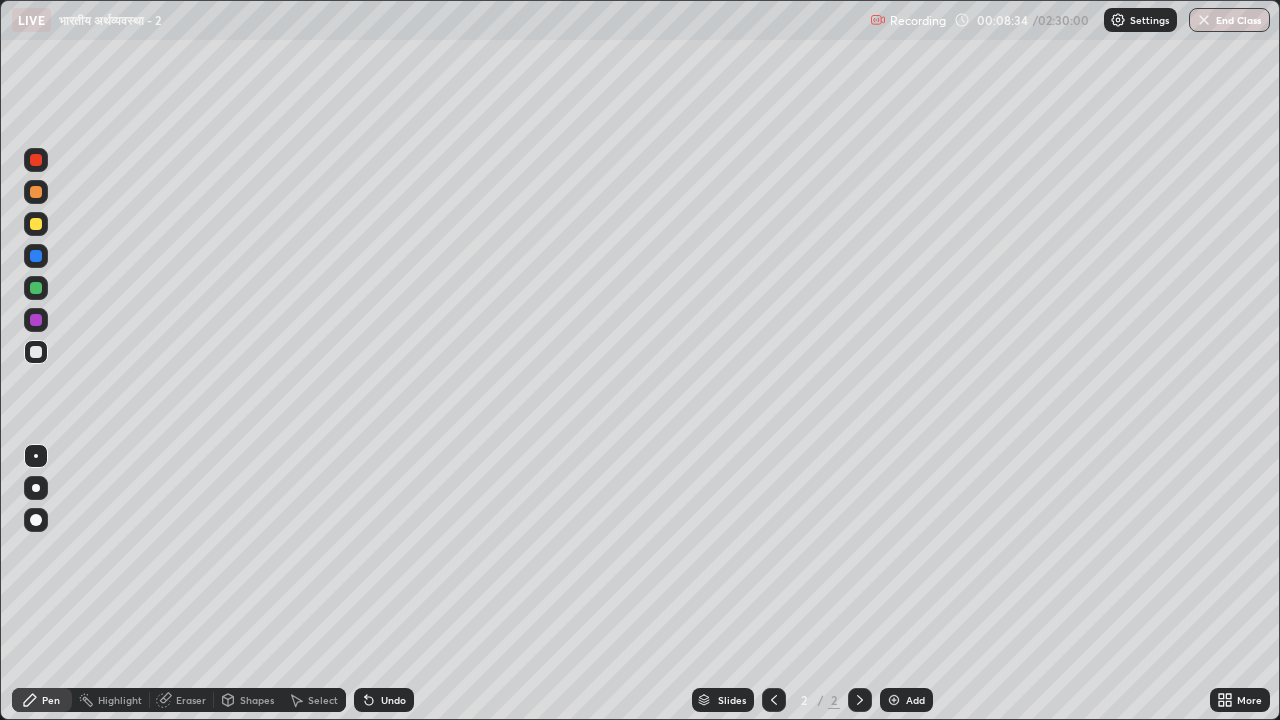click at bounding box center (36, 224) 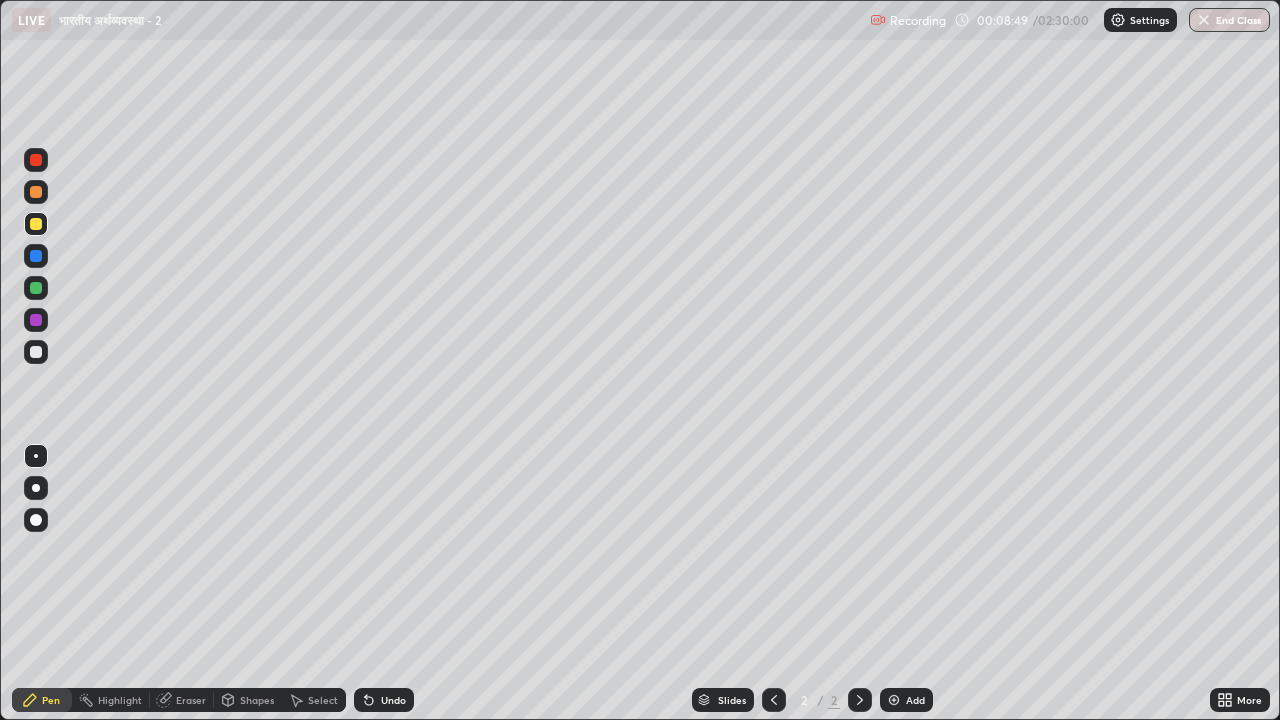 click at bounding box center (36, 352) 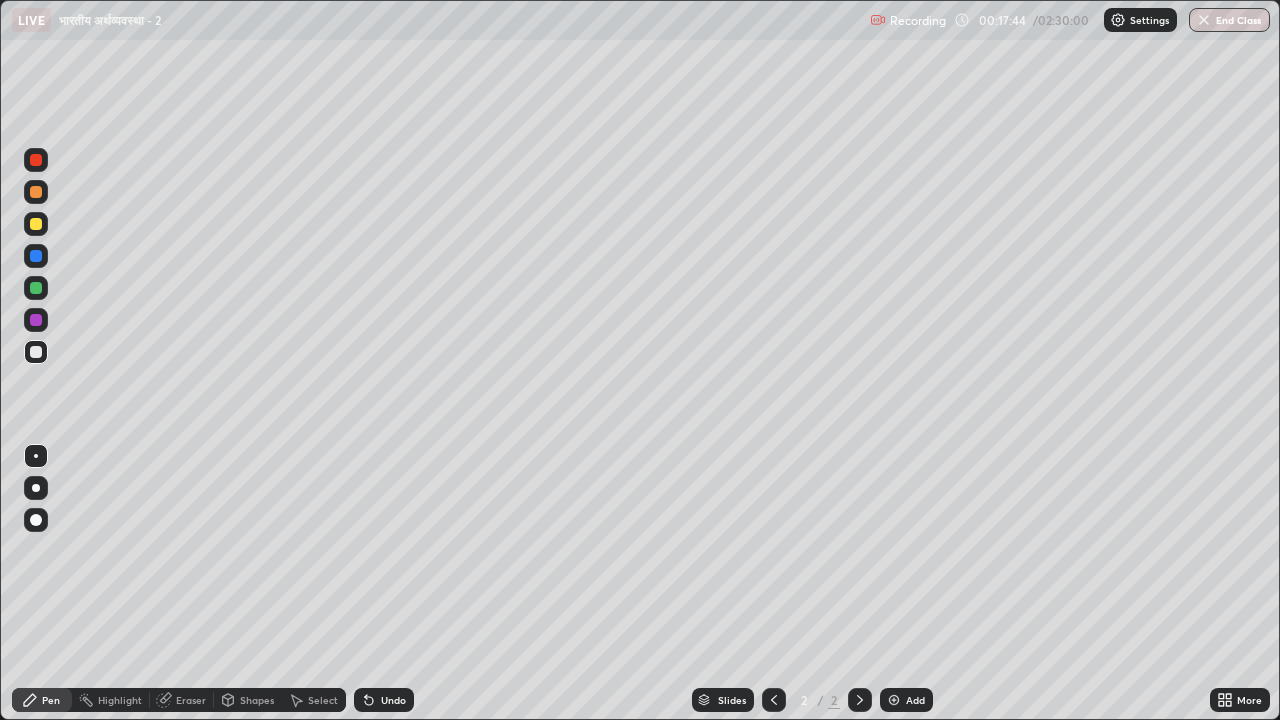 click at bounding box center (36, 224) 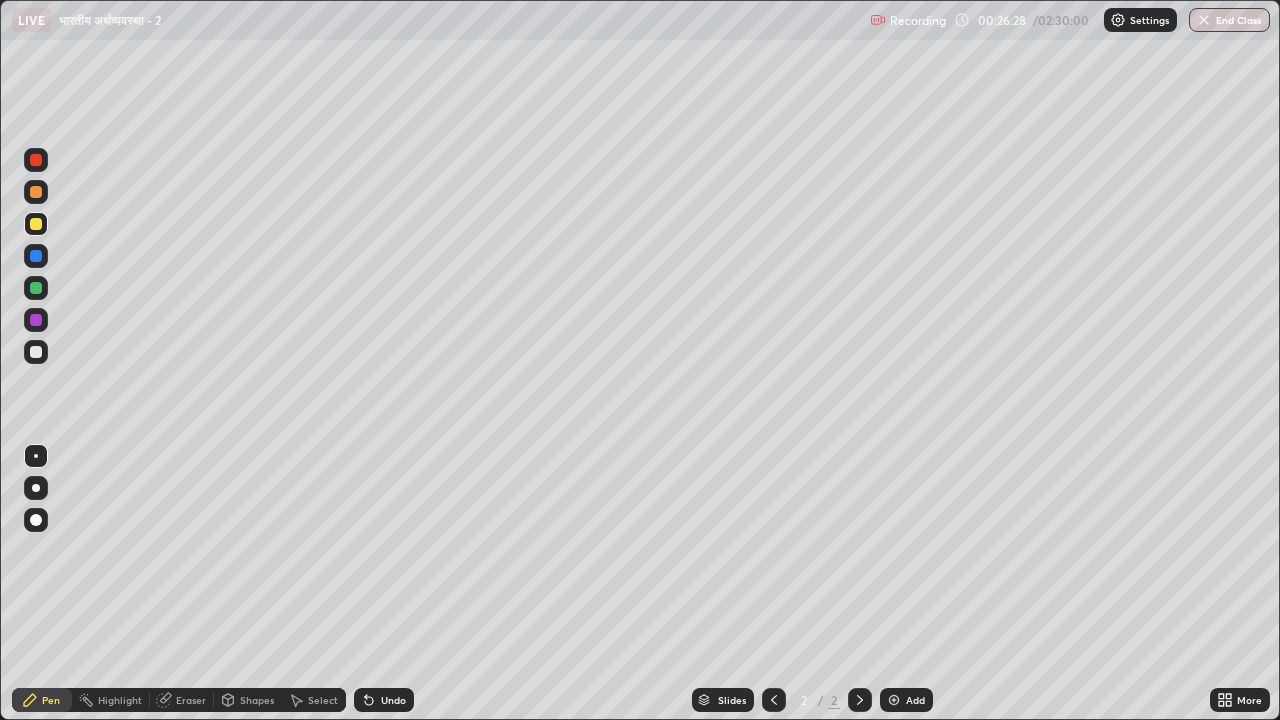 click at bounding box center (894, 700) 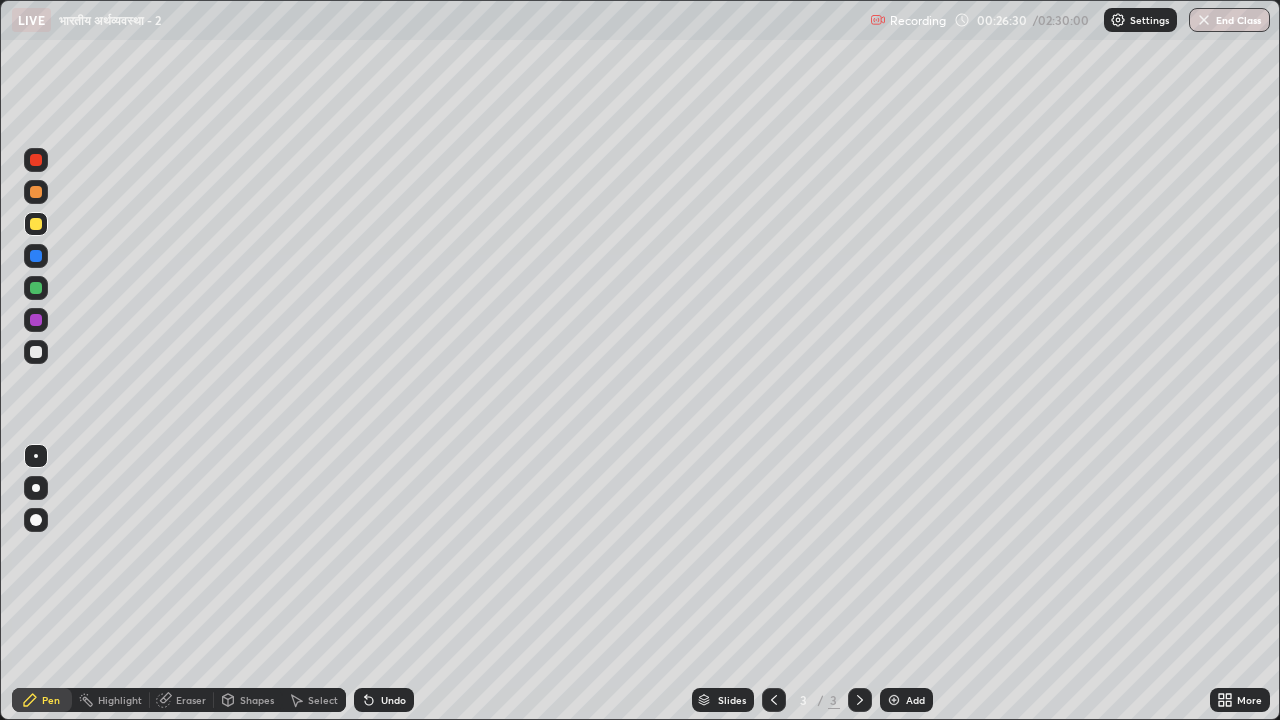 click at bounding box center (36, 352) 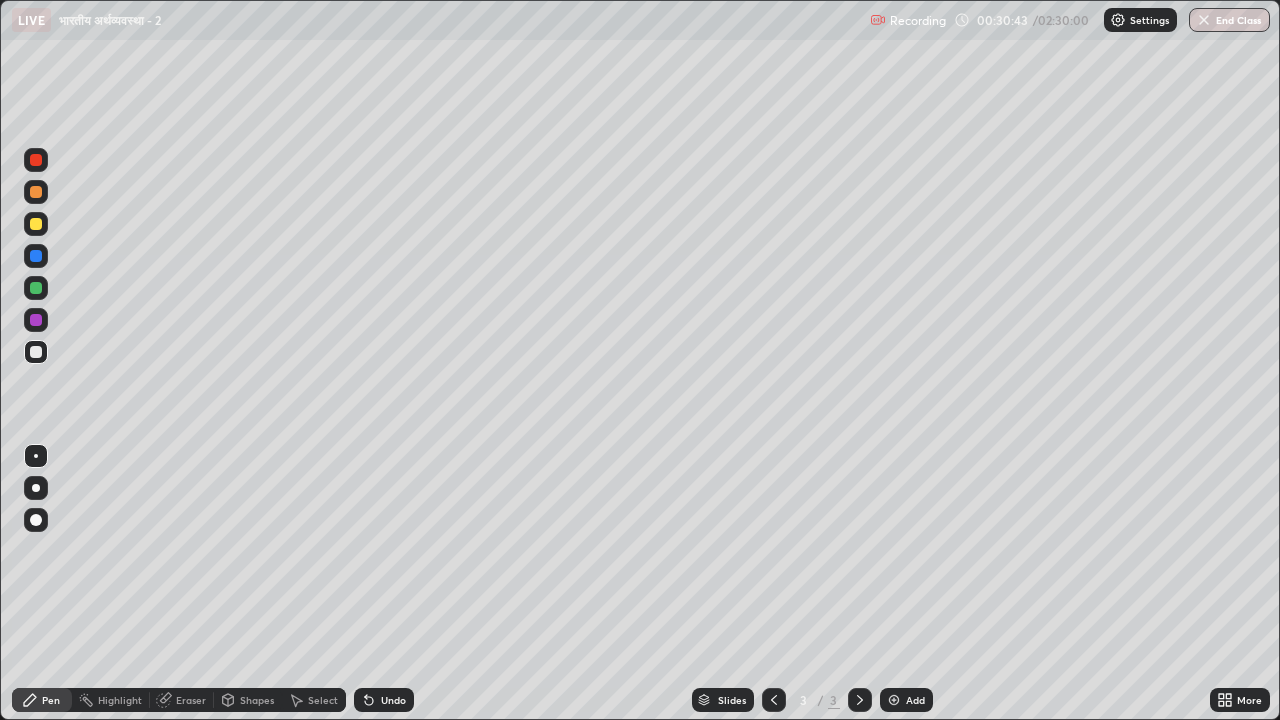 click at bounding box center (894, 700) 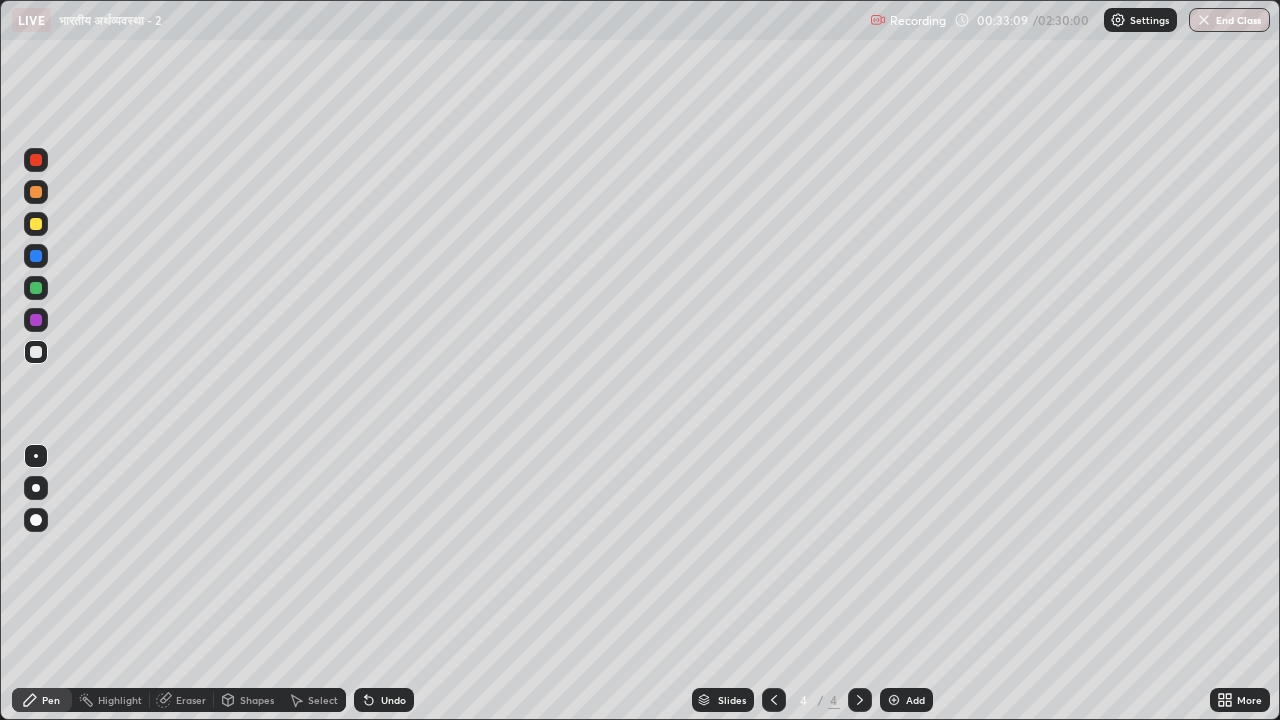 click at bounding box center (774, 700) 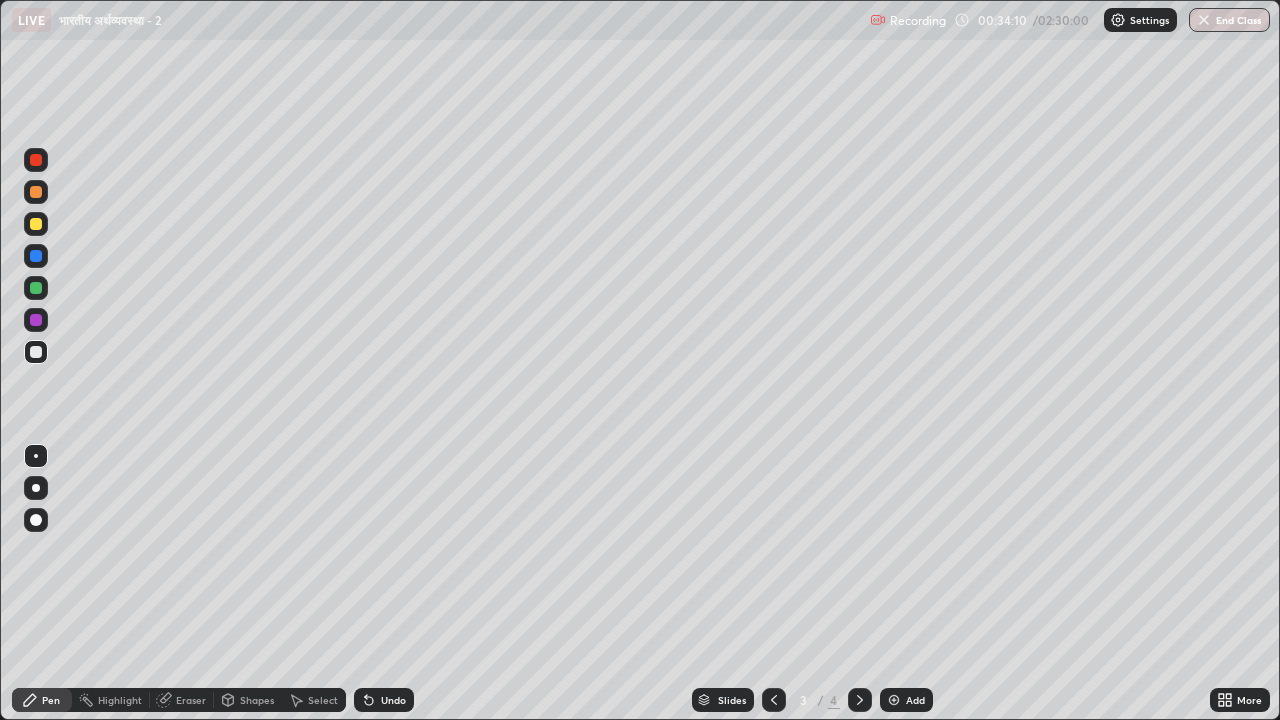 click 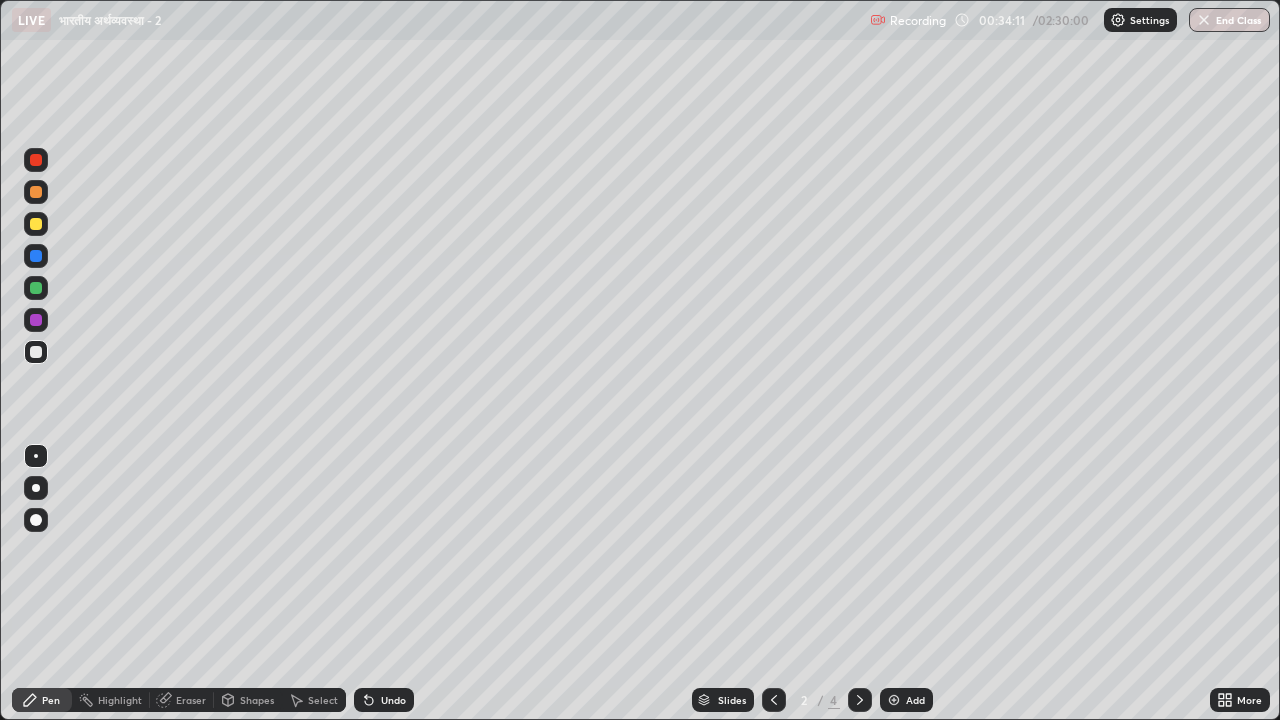 click 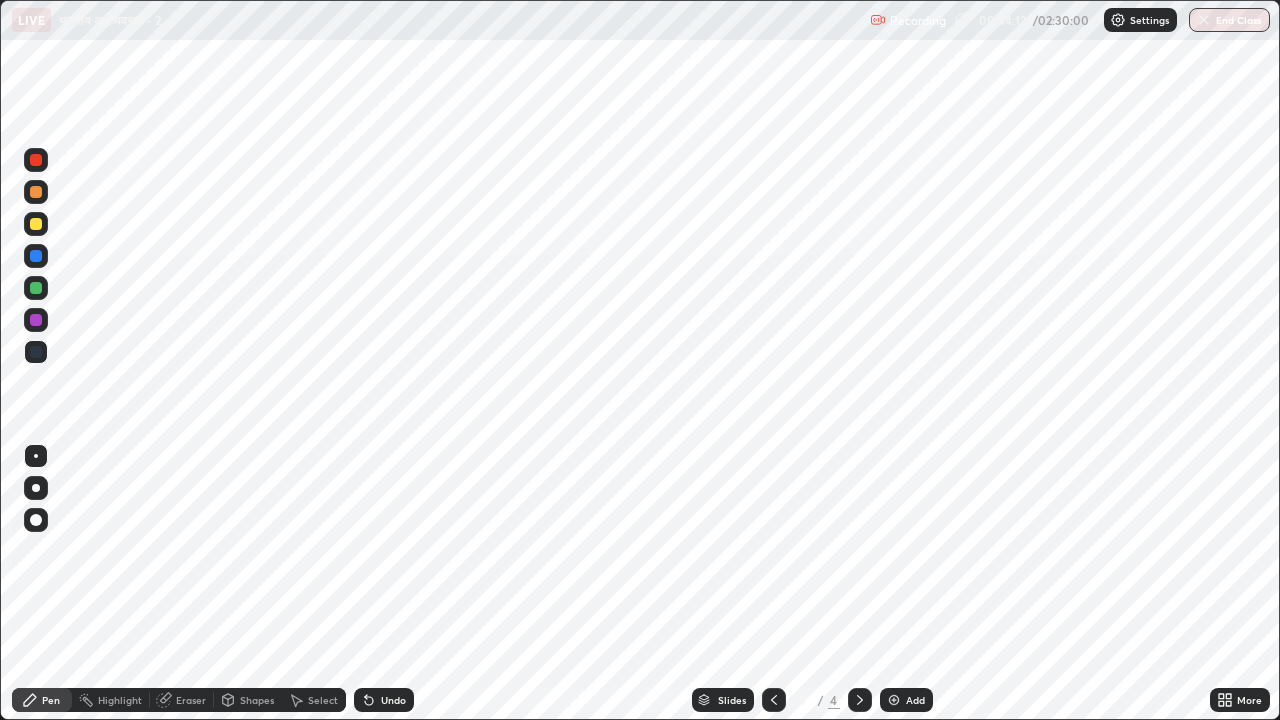 click 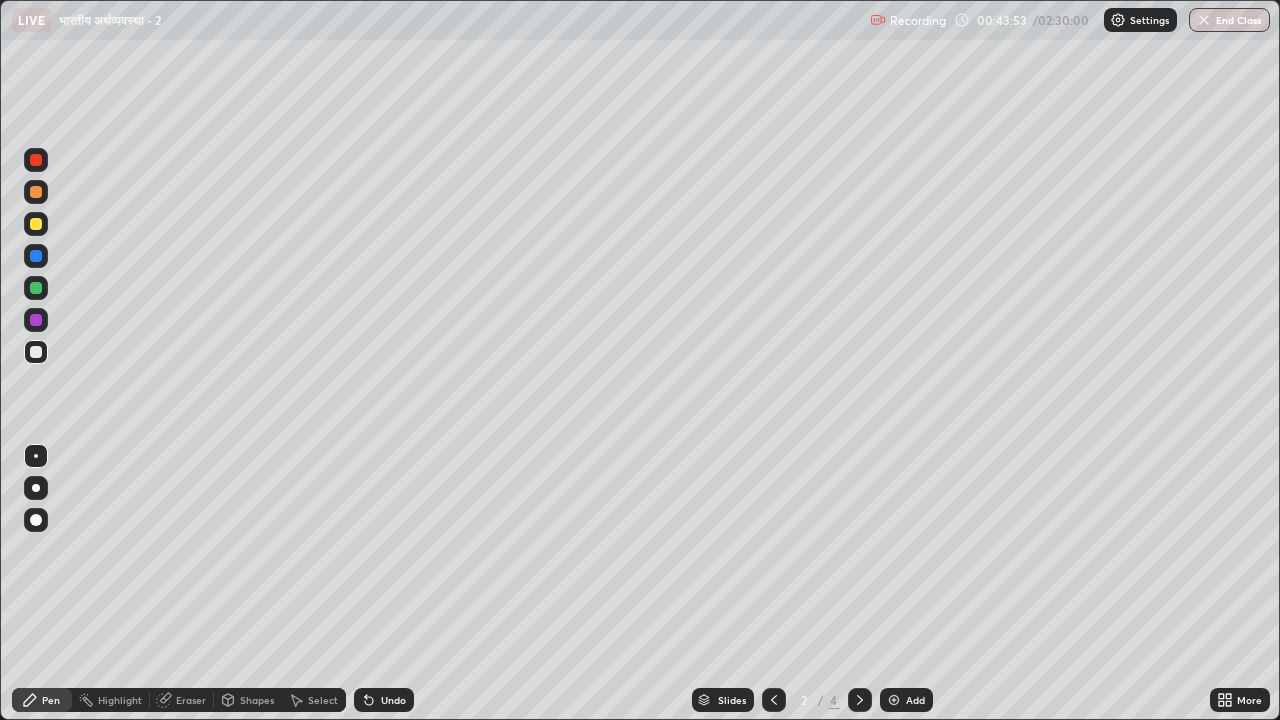 click 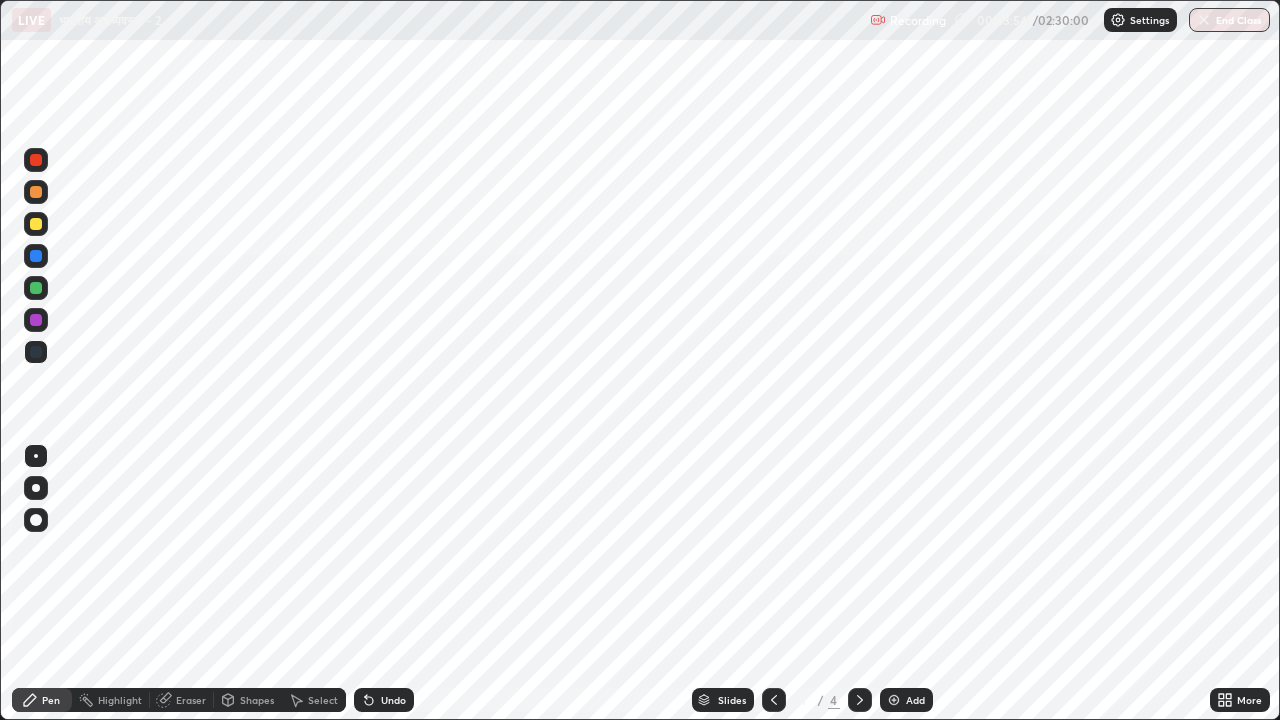 click 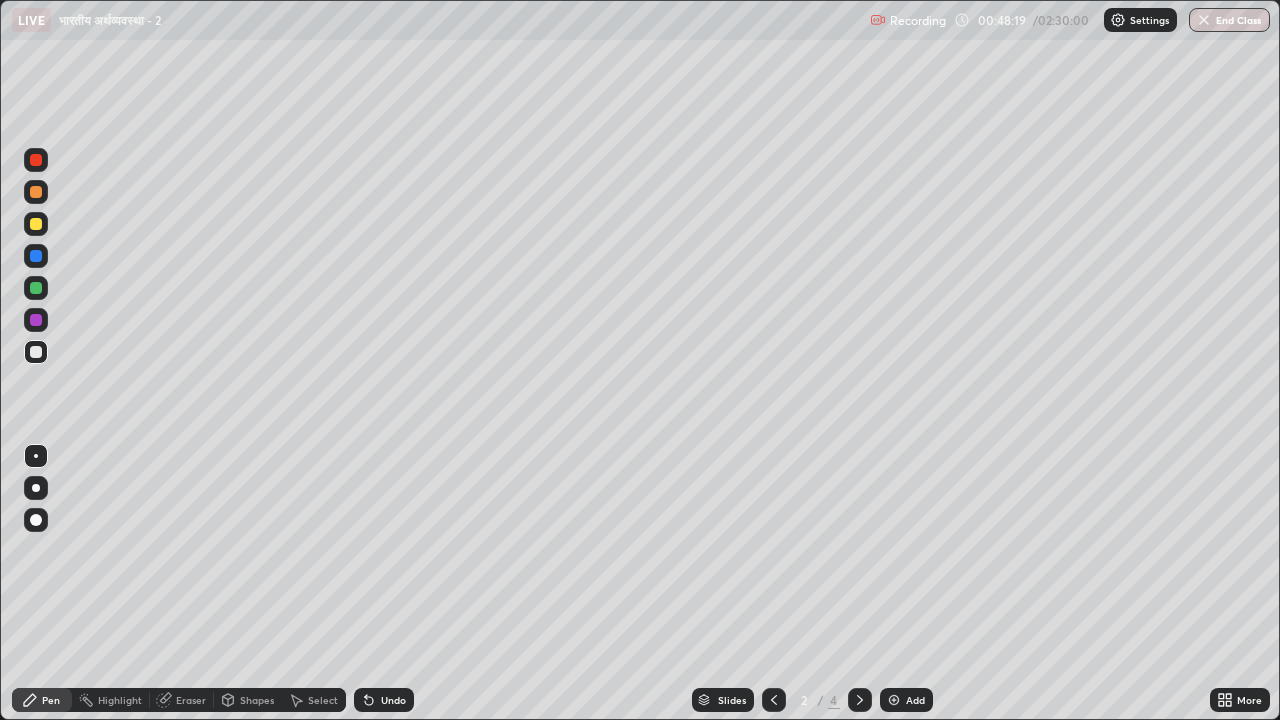 click at bounding box center [36, 160] 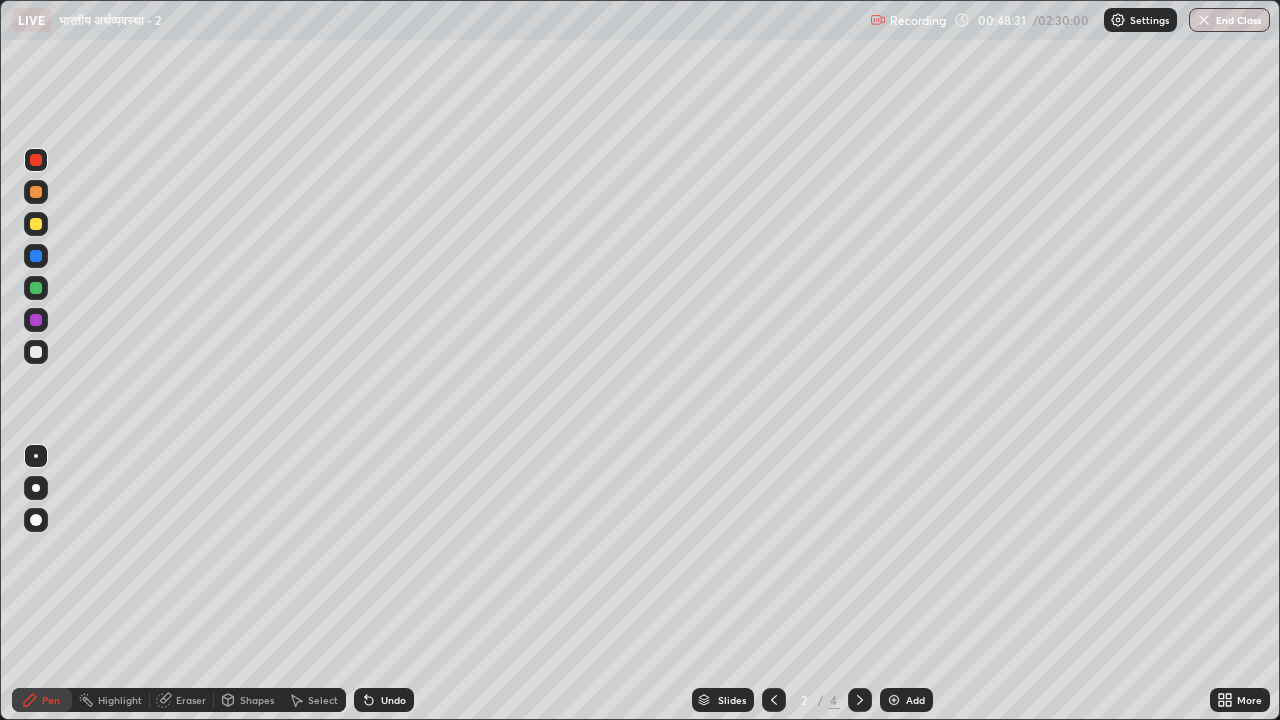 click 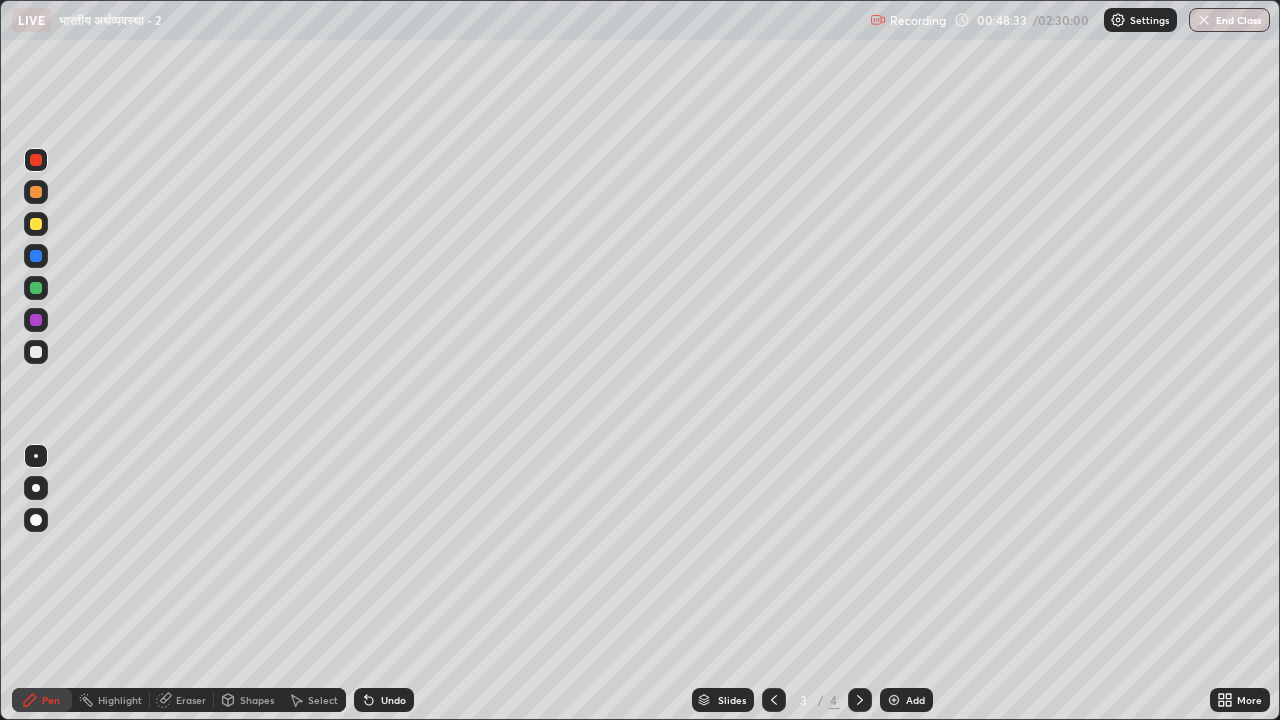click 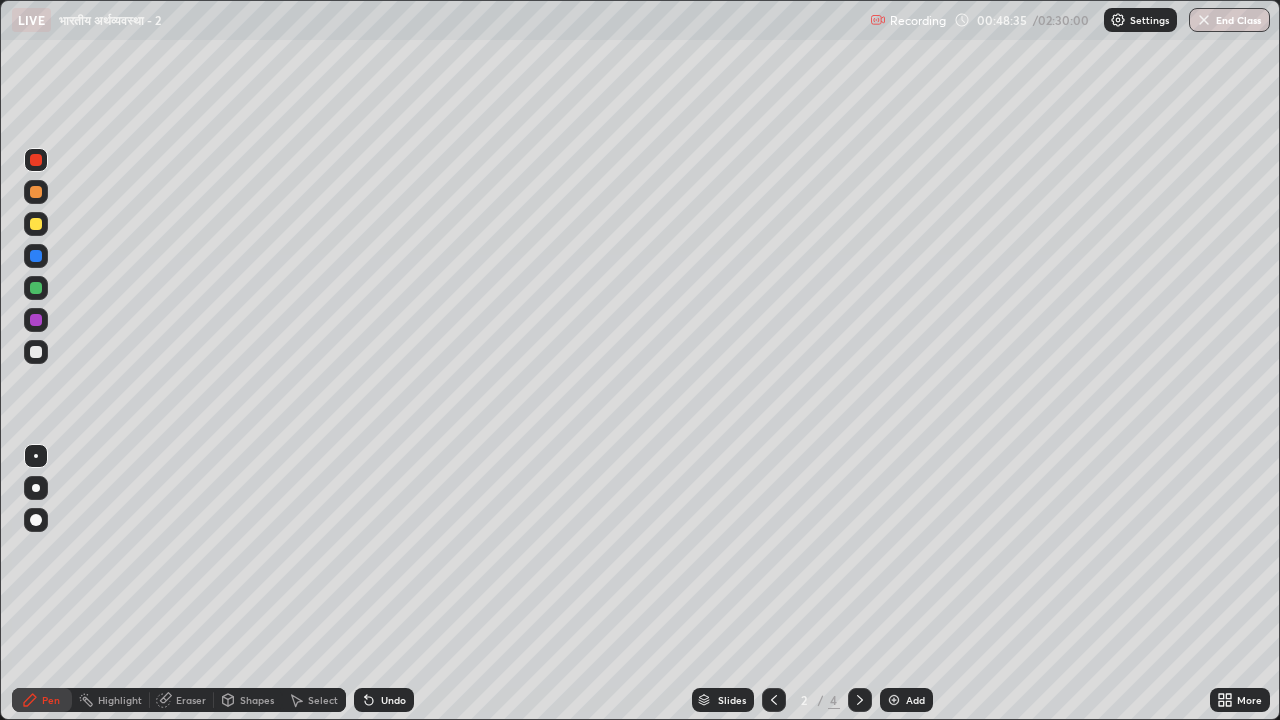click at bounding box center [36, 320] 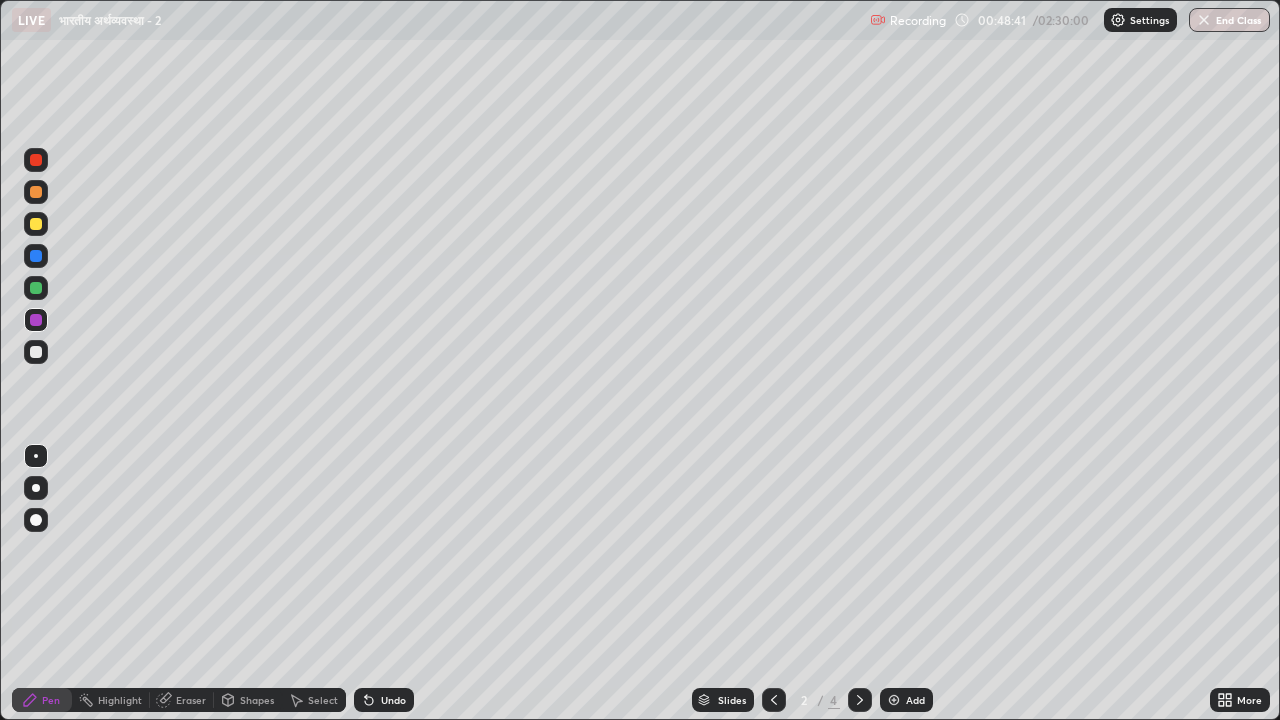 click 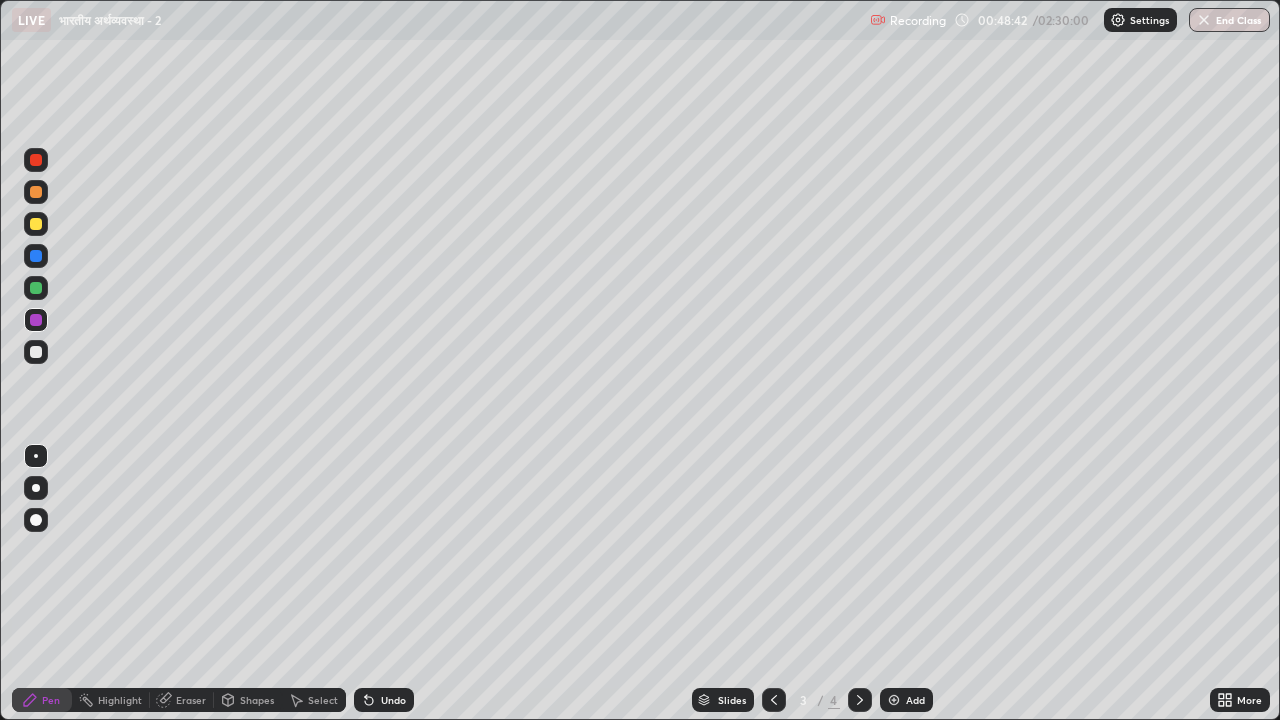 click 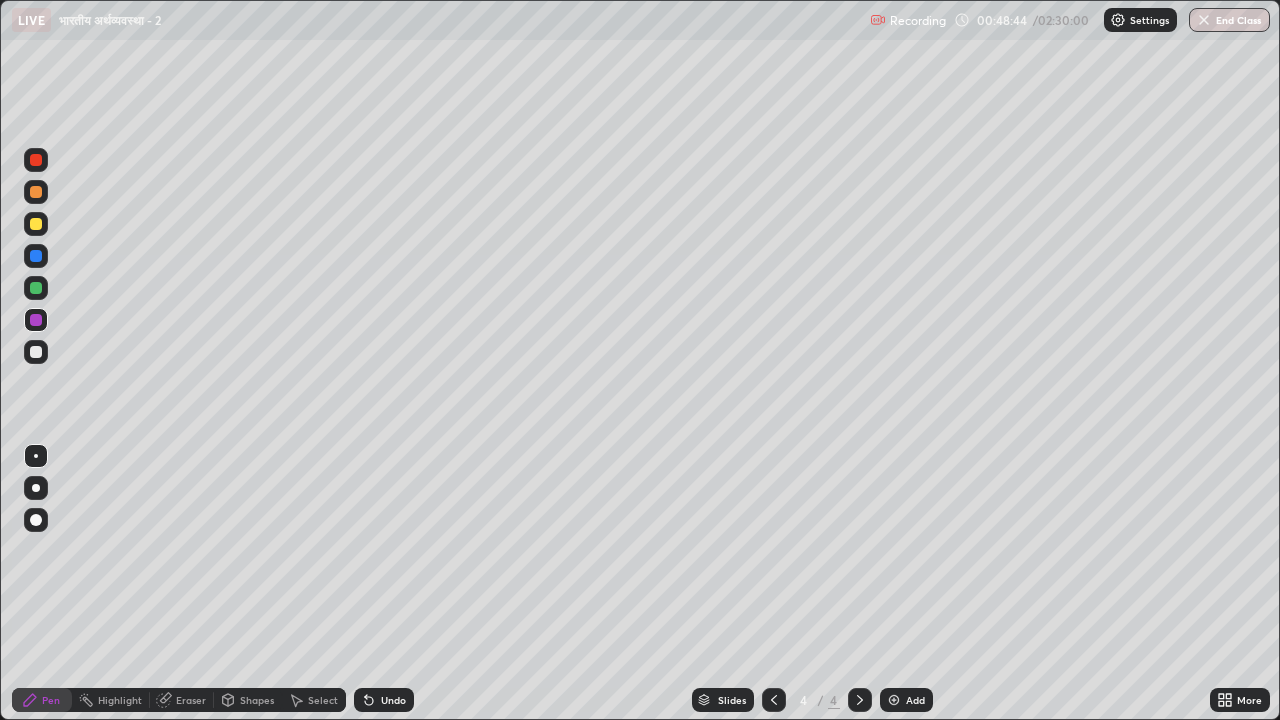 click 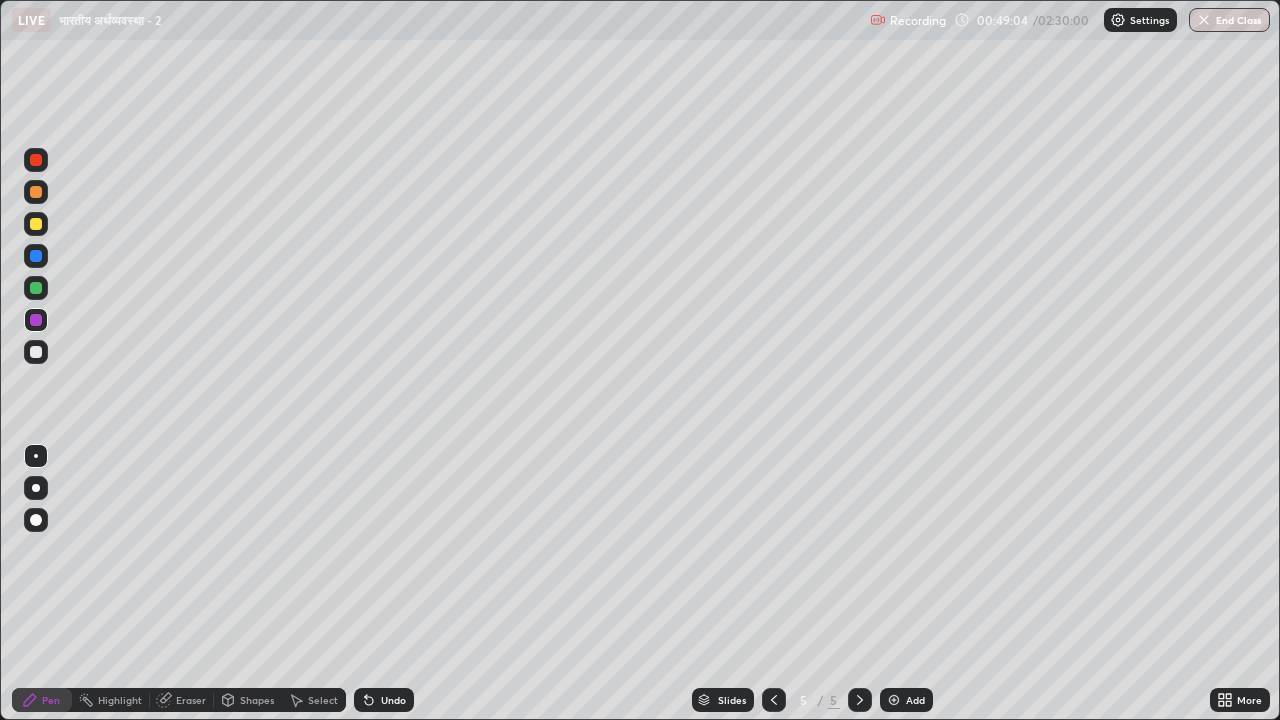 click at bounding box center (36, 352) 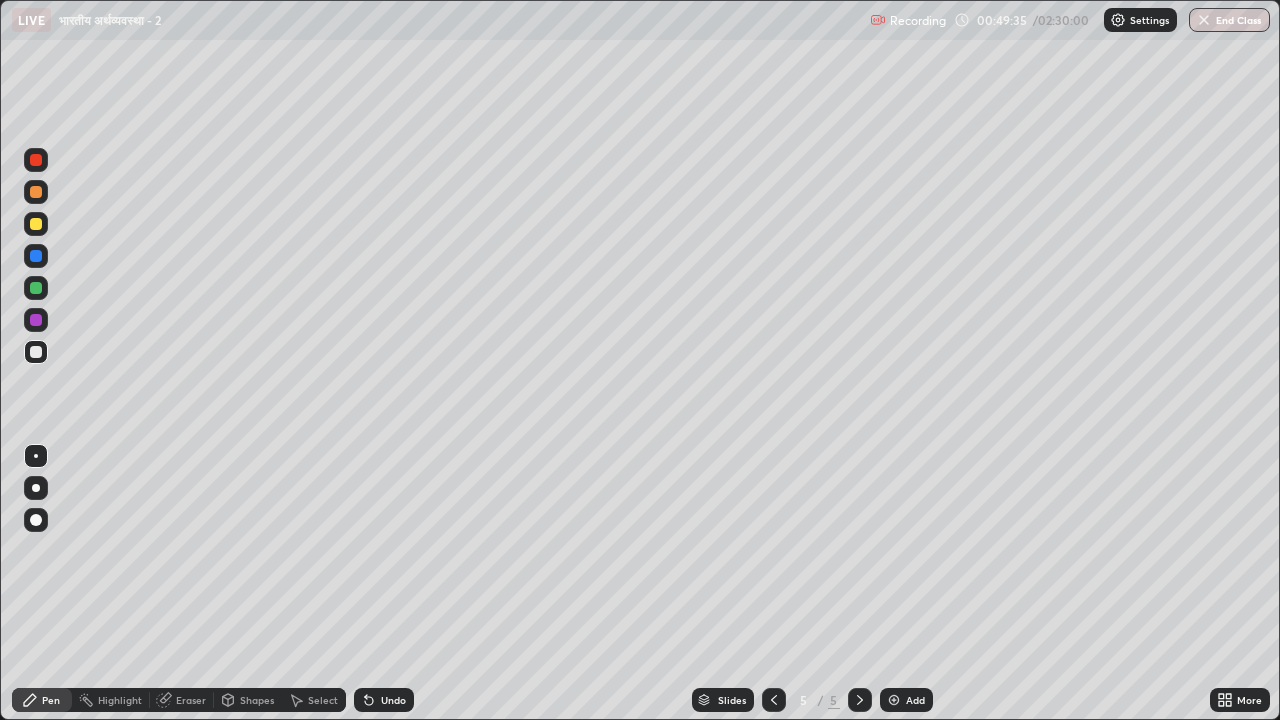 click 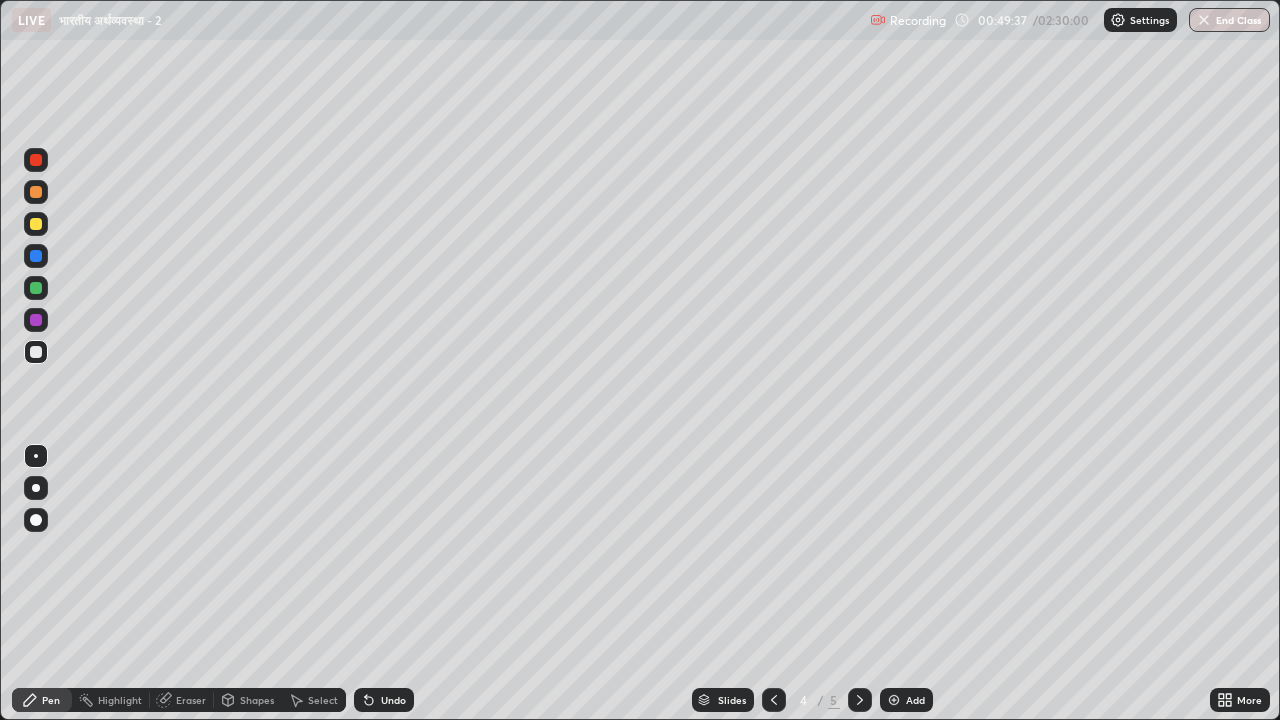 click 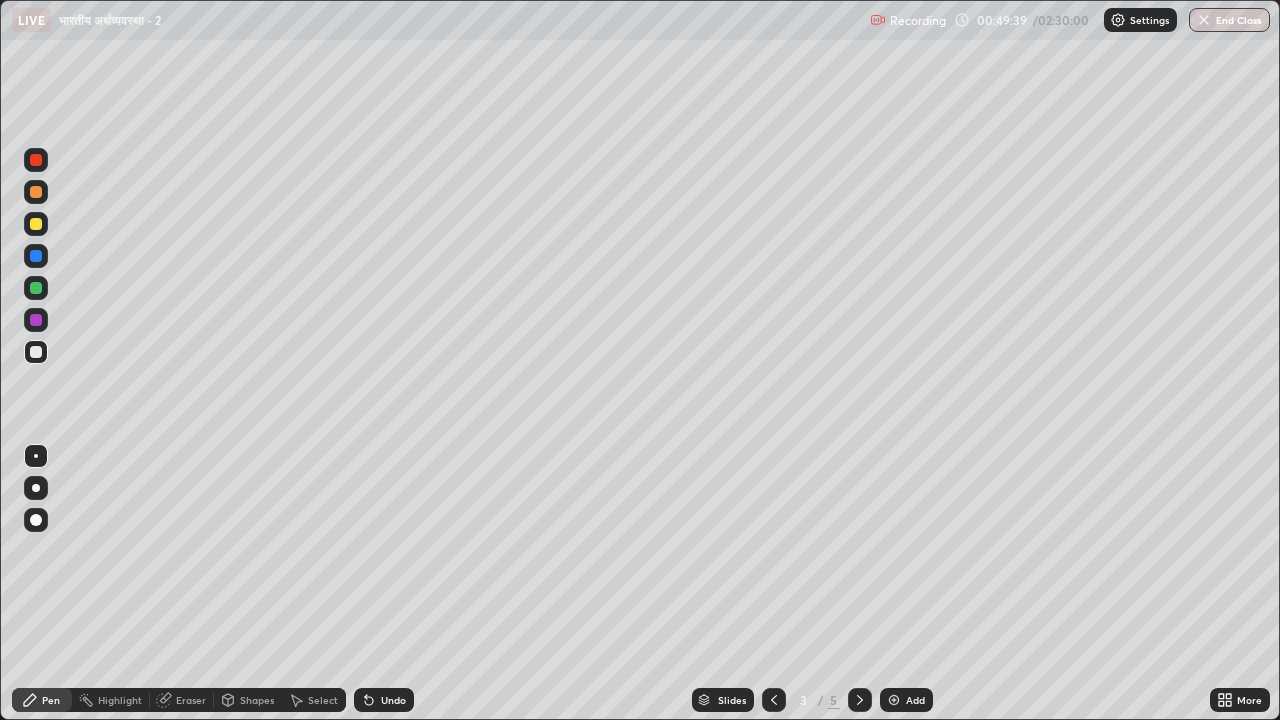 click 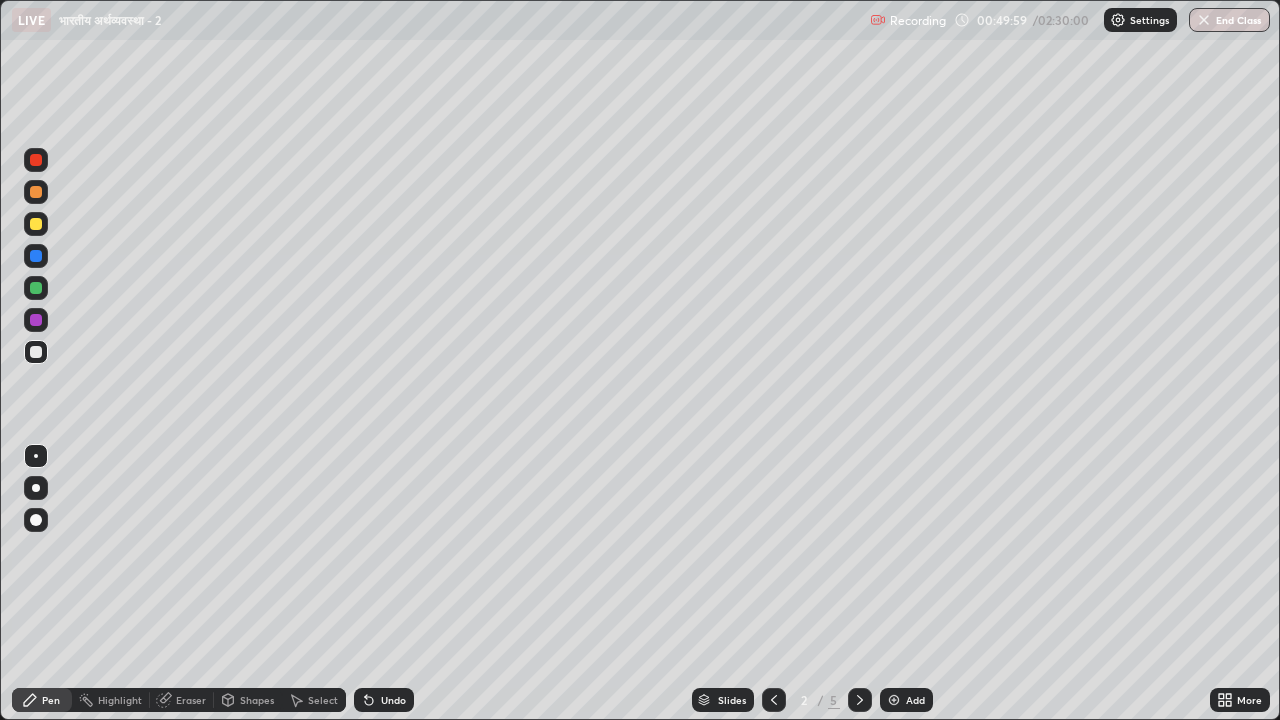 click 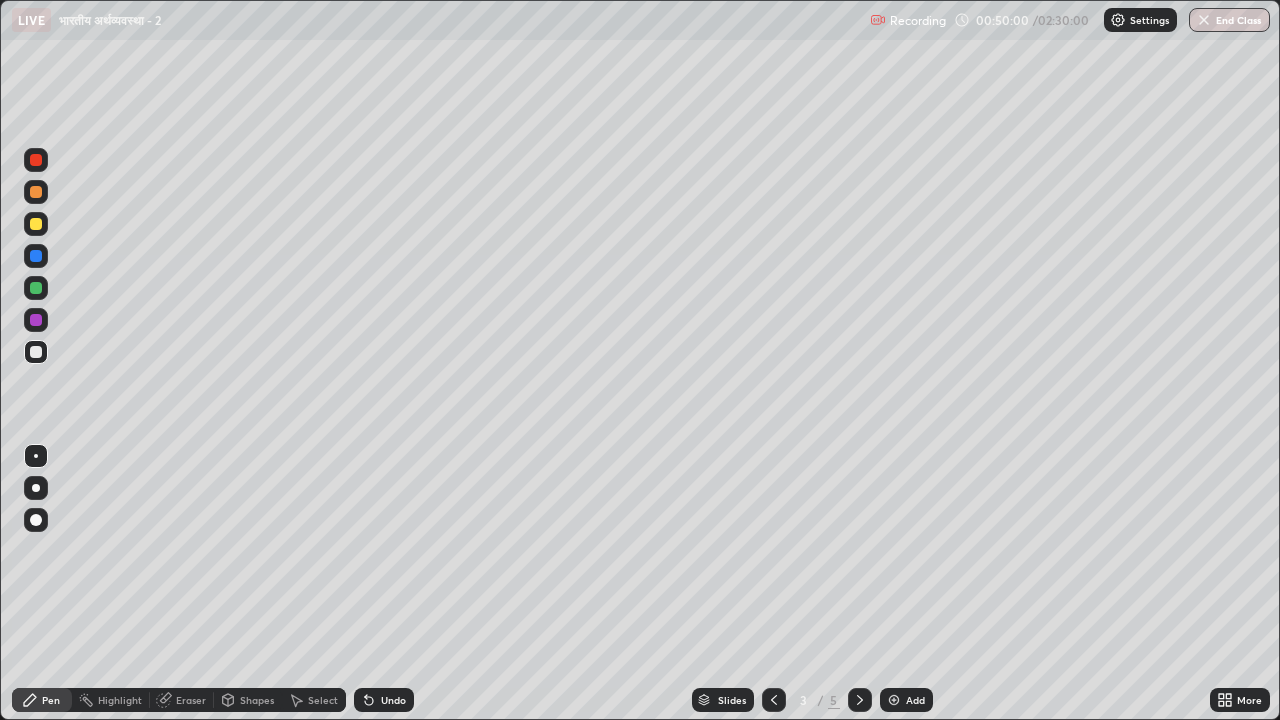 click 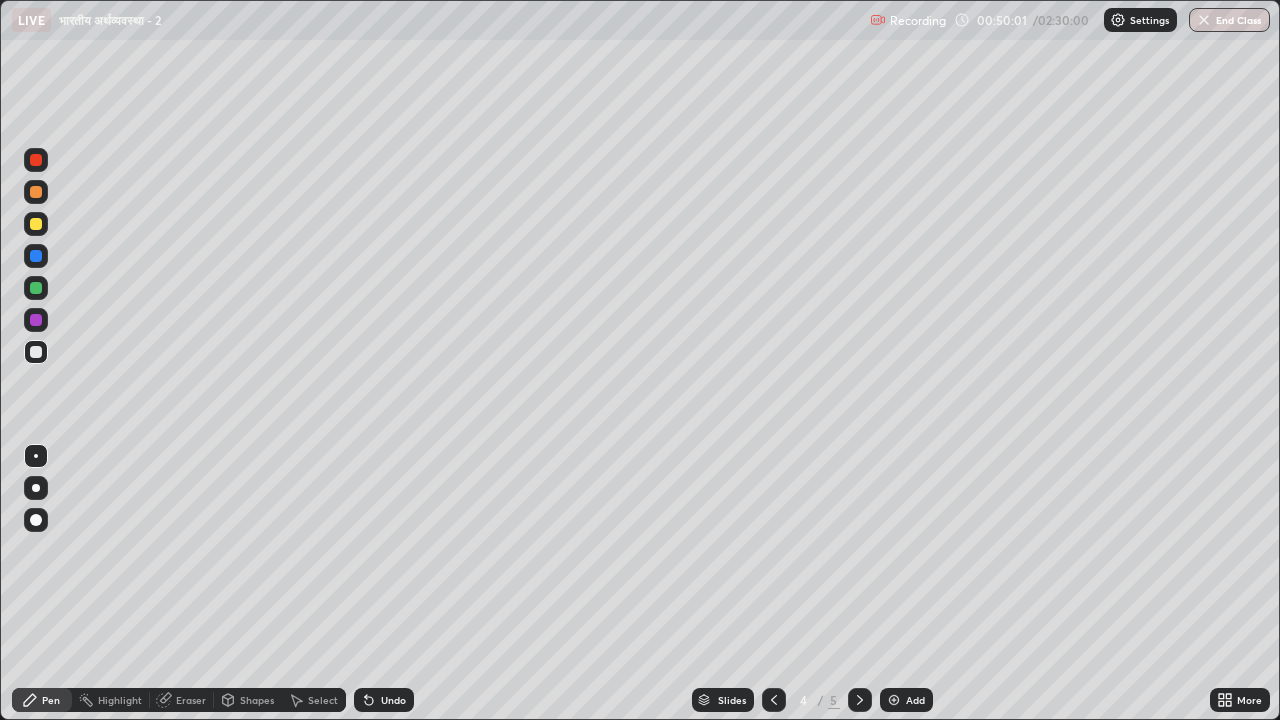 click 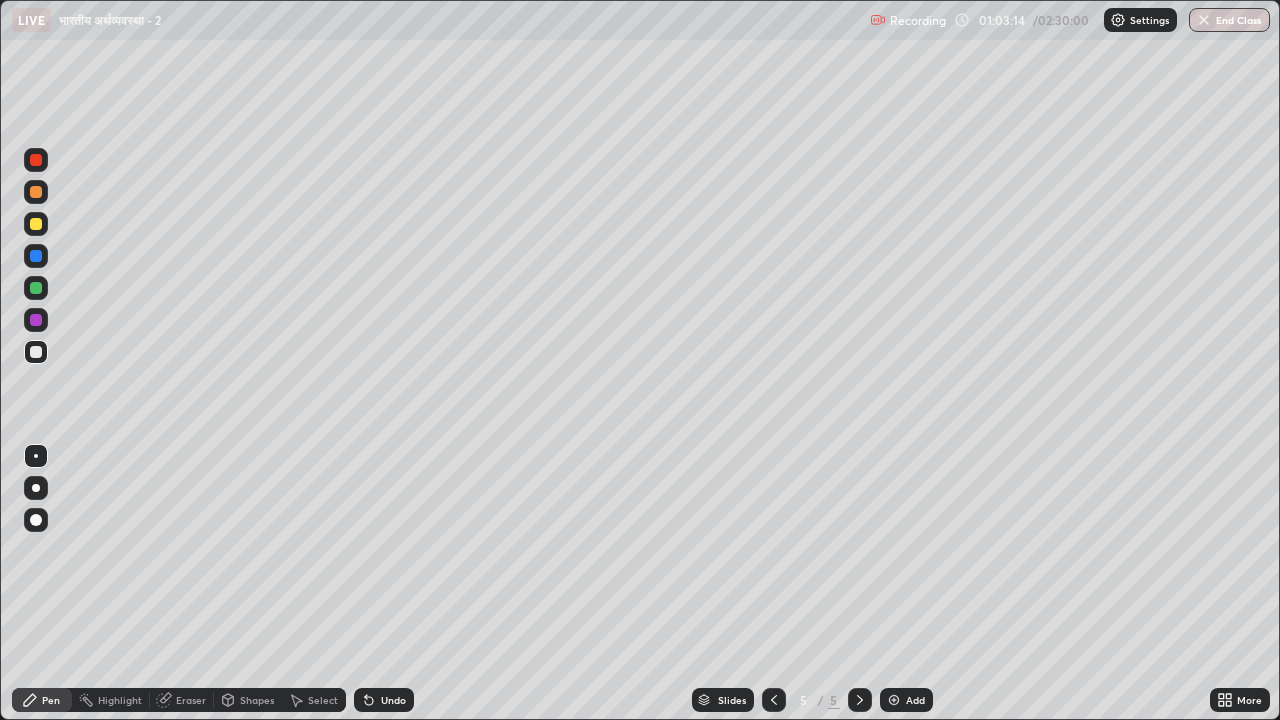 click 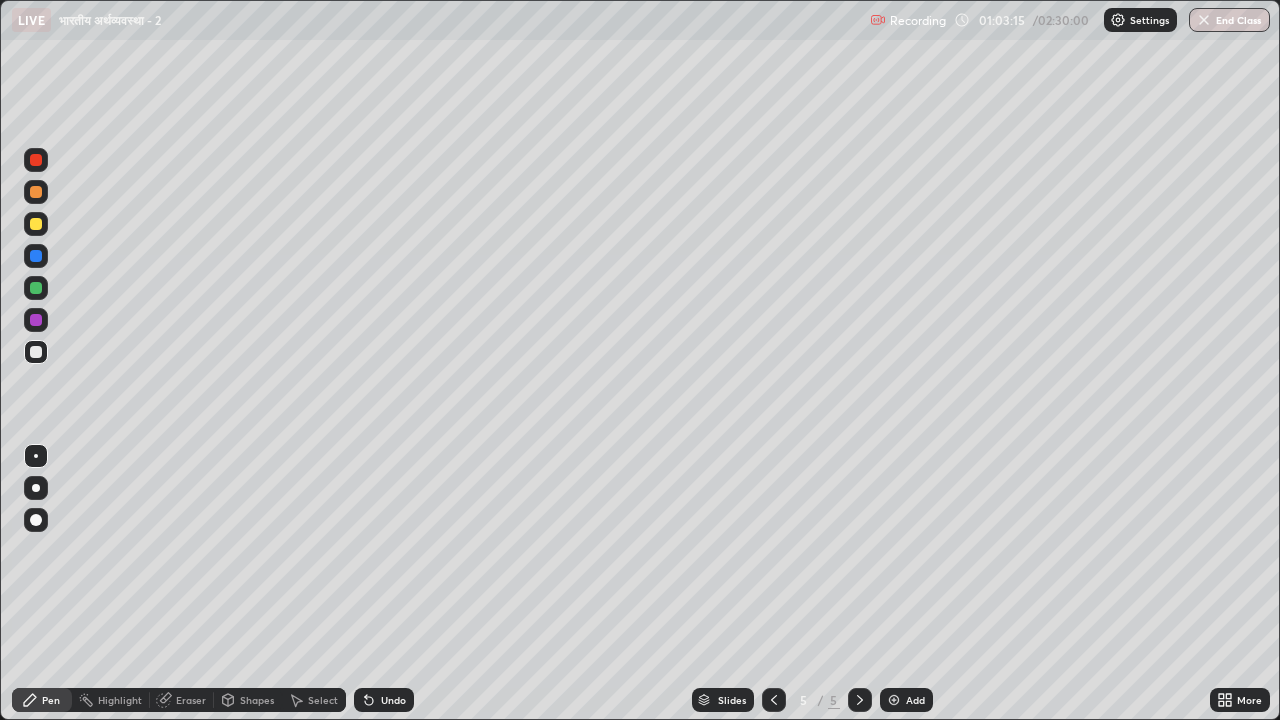 click at bounding box center (894, 700) 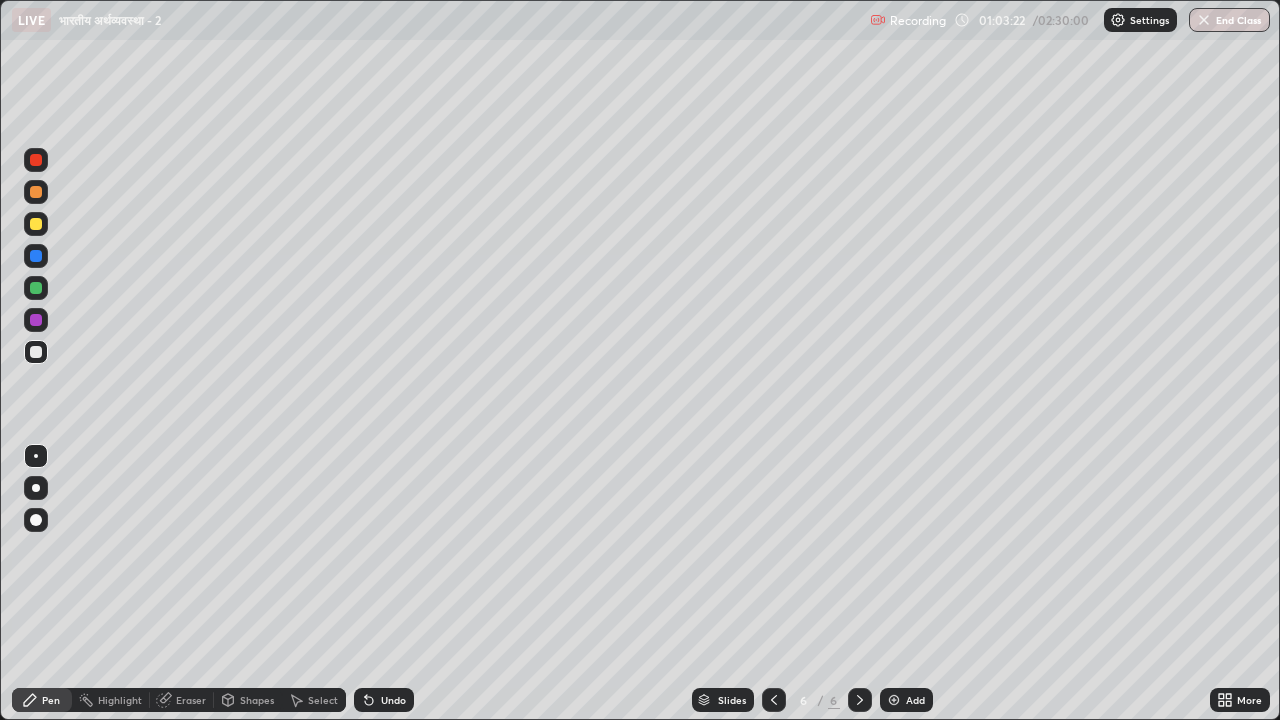 click at bounding box center [36, 320] 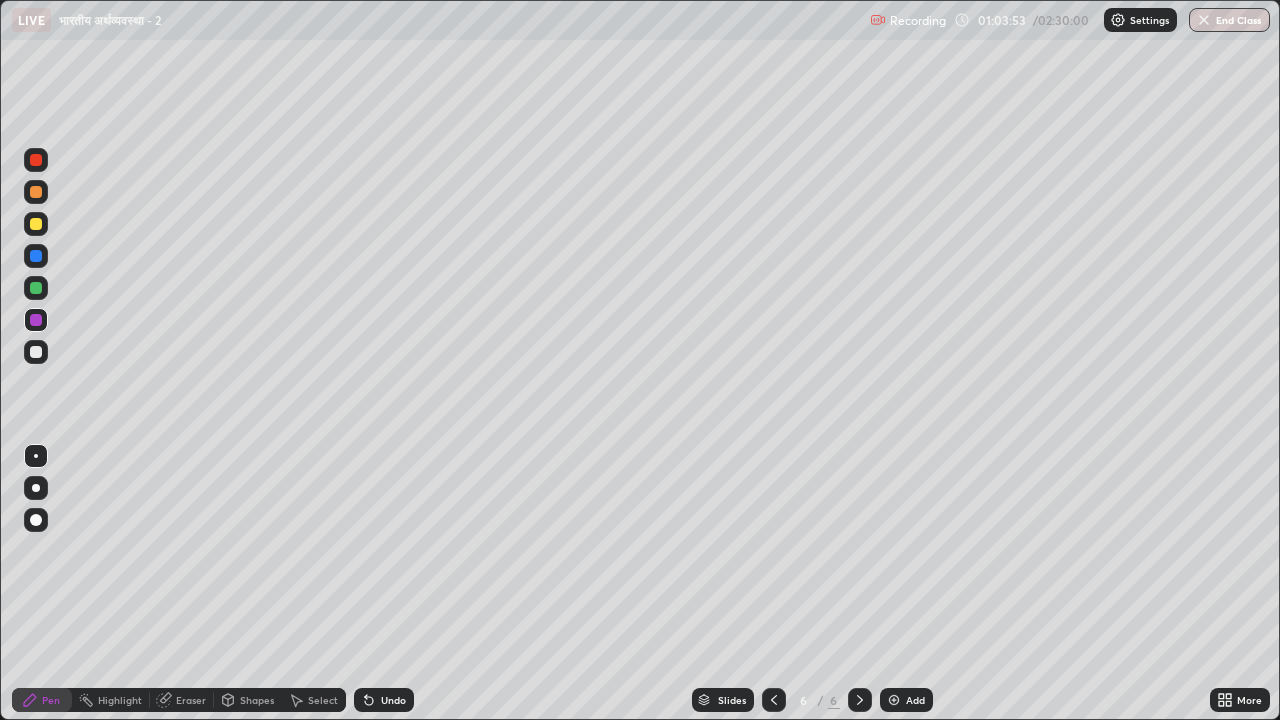 click at bounding box center (36, 352) 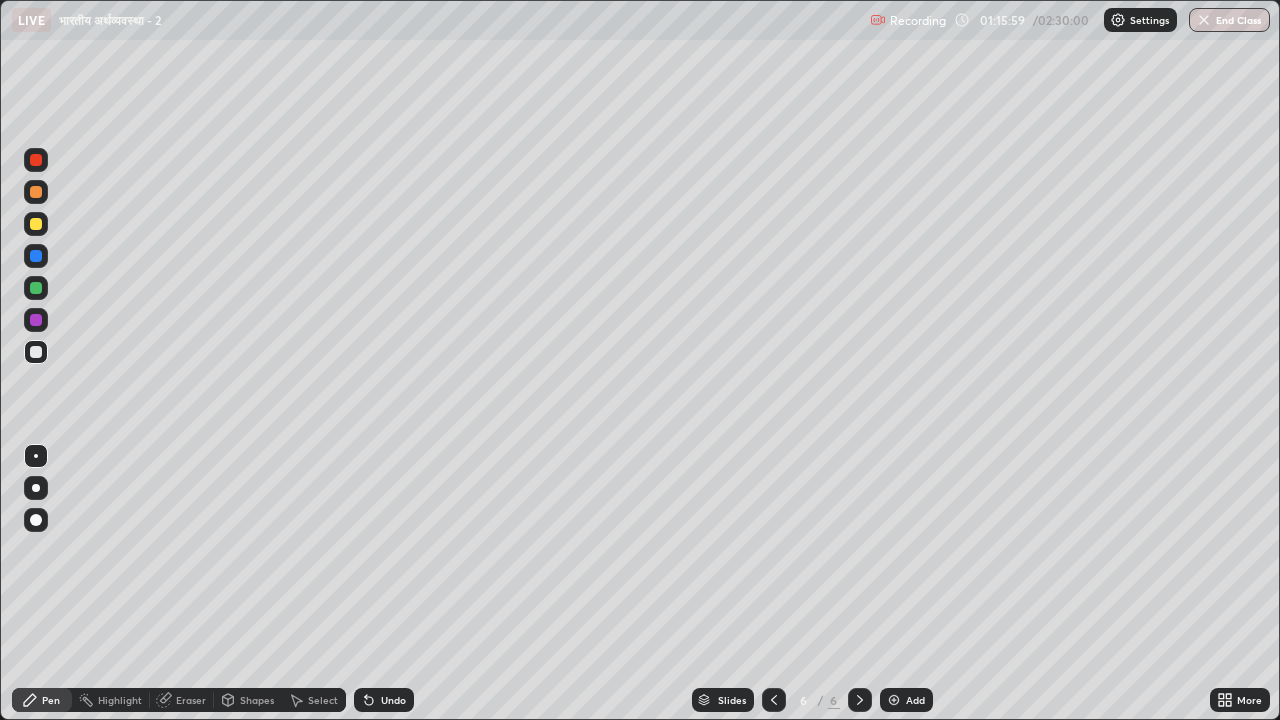 click at bounding box center (36, 320) 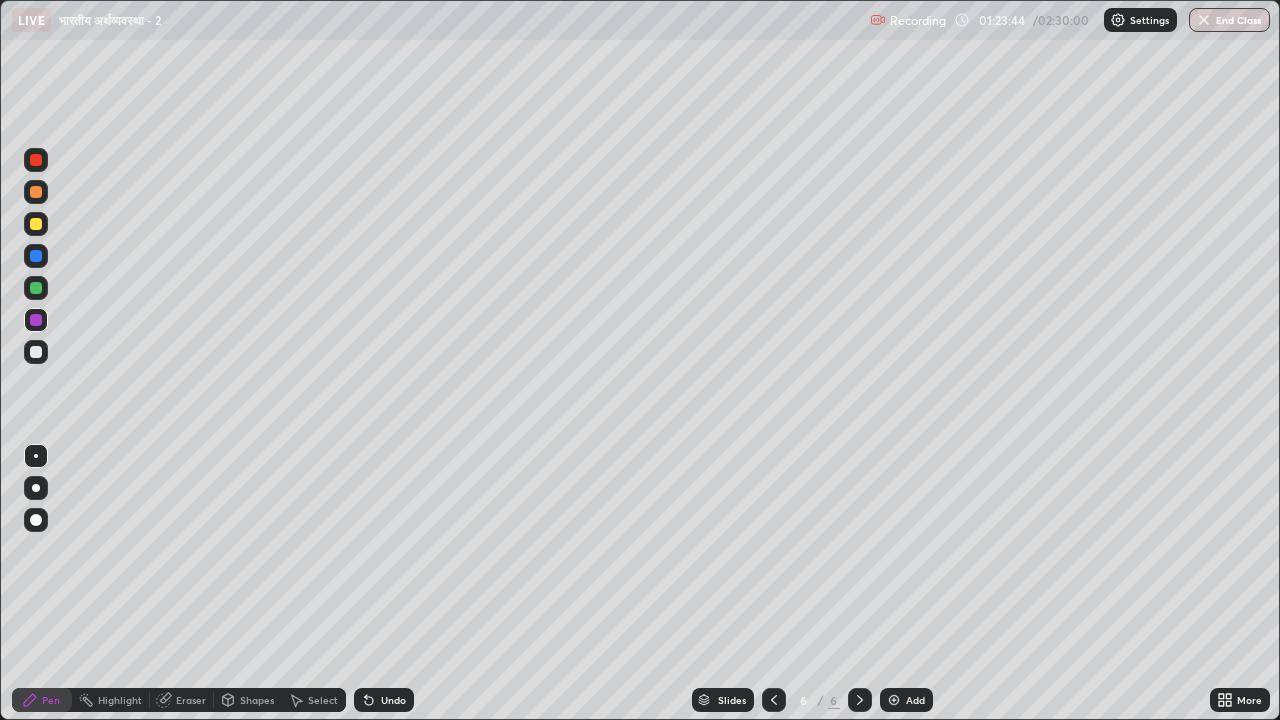 click 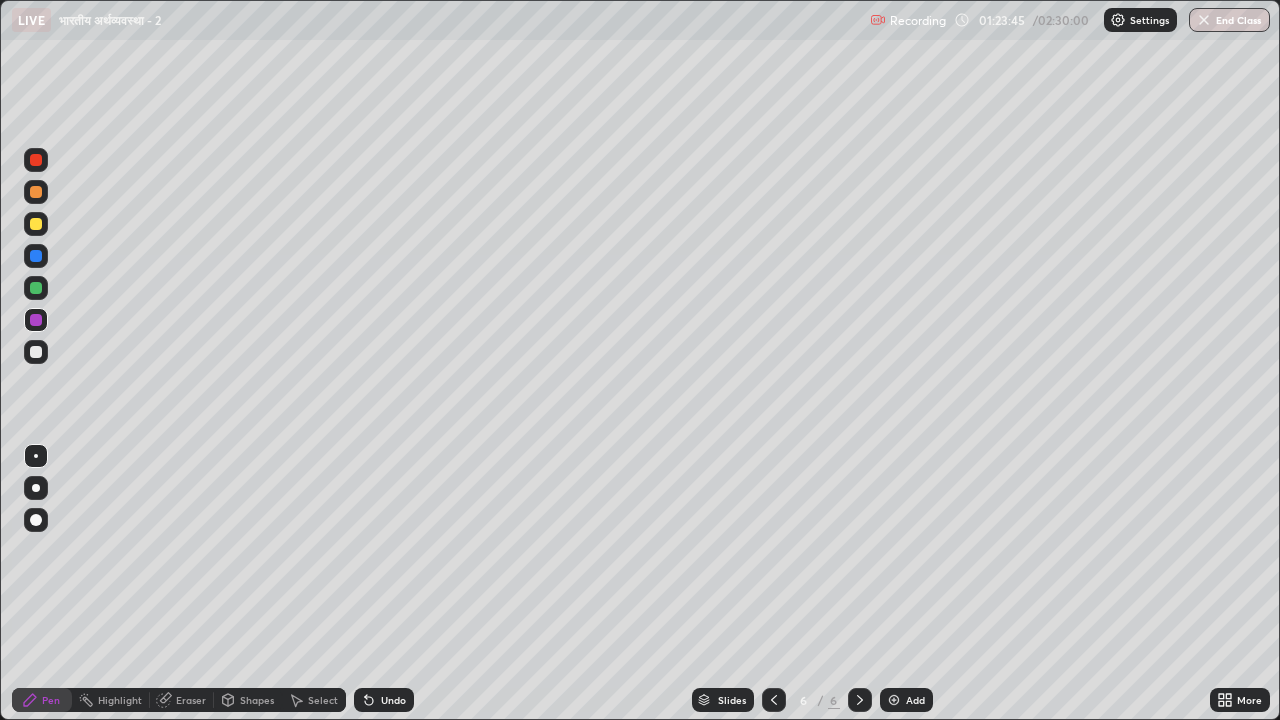 click 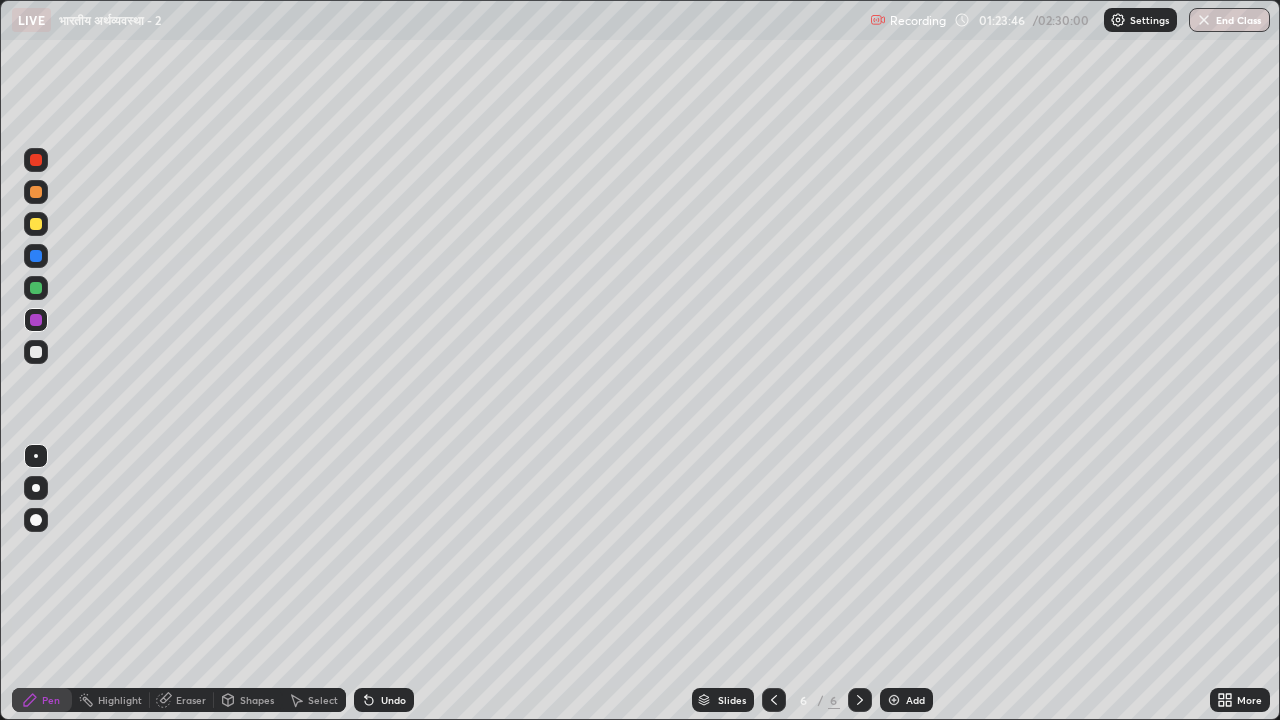 click at bounding box center [894, 700] 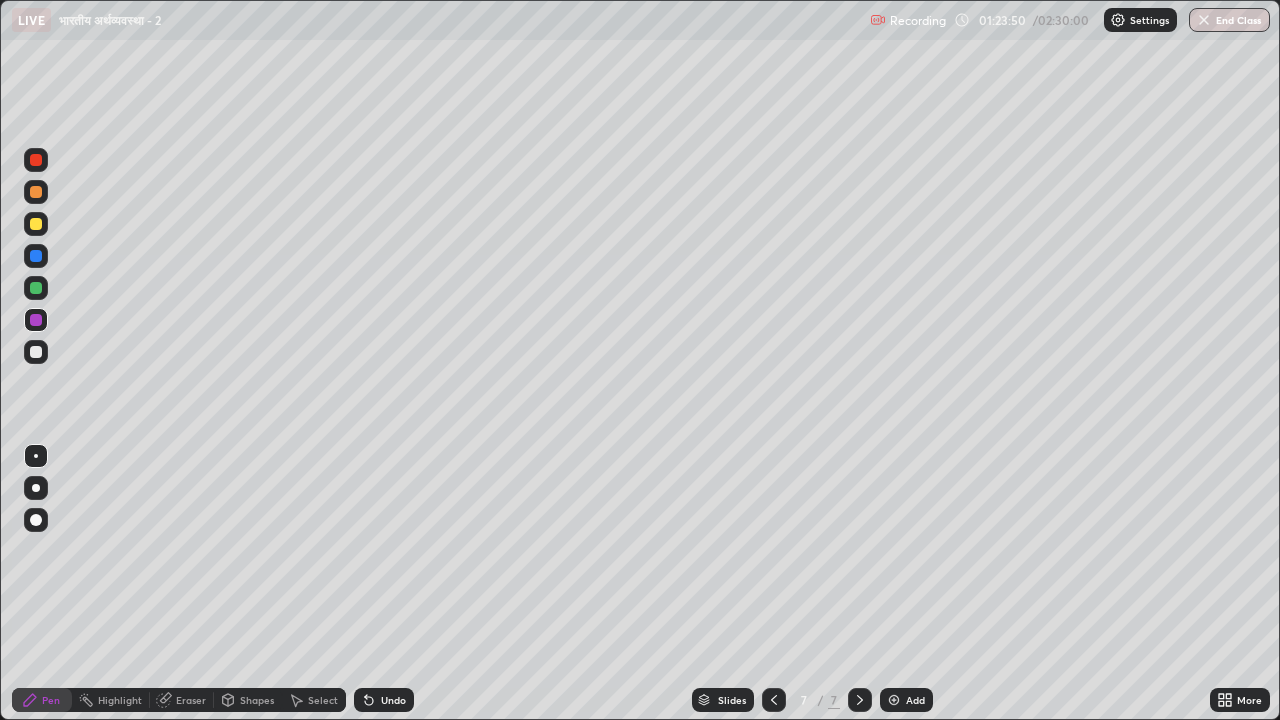 click at bounding box center (36, 224) 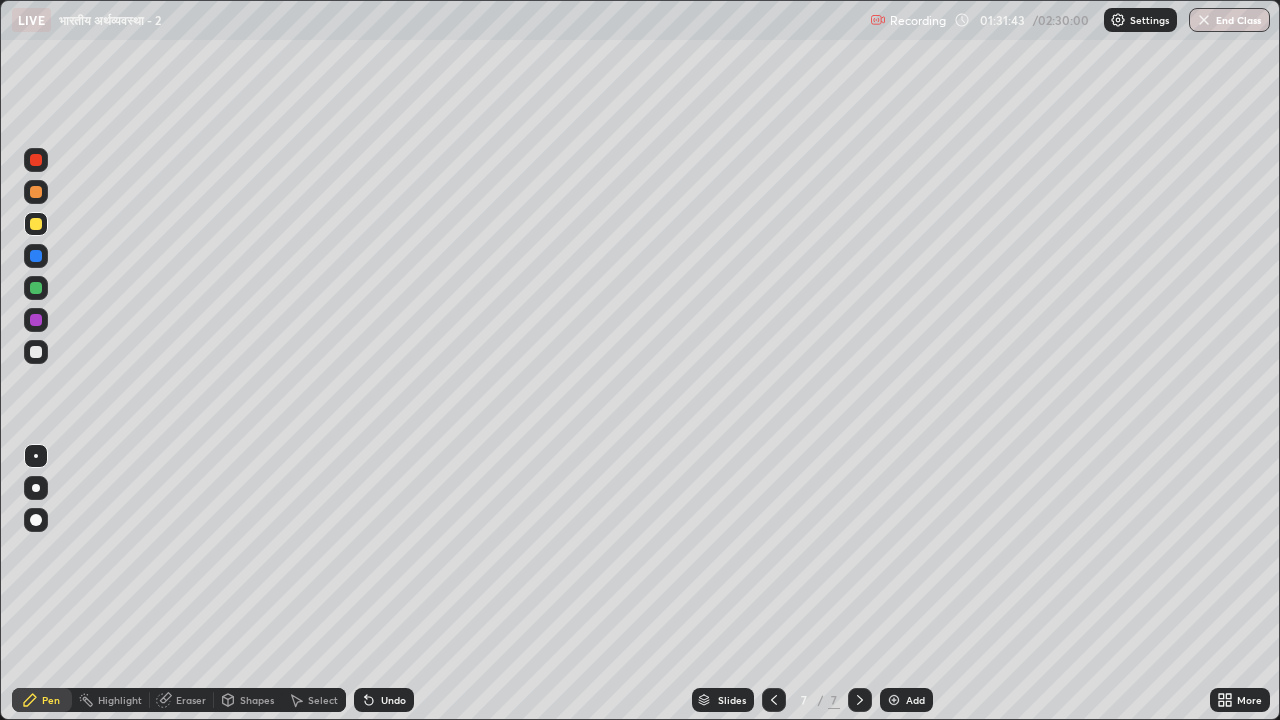 click on "Add" at bounding box center (906, 700) 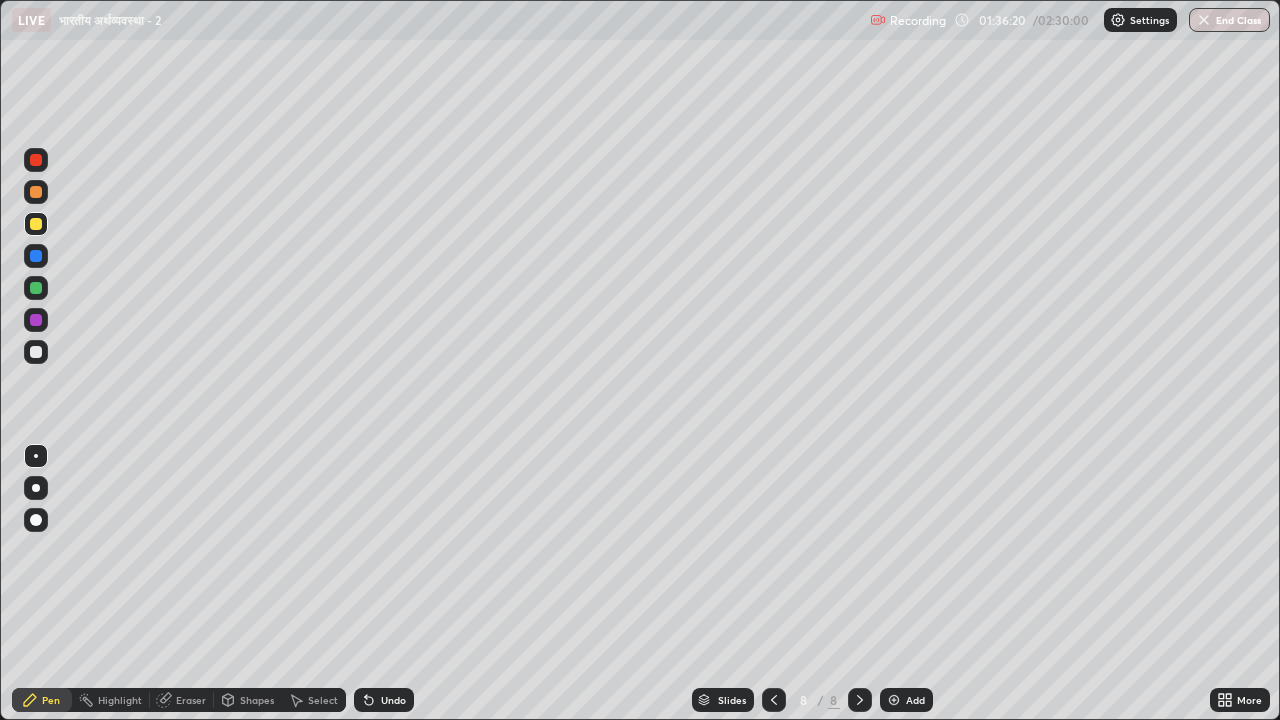 click at bounding box center (36, 352) 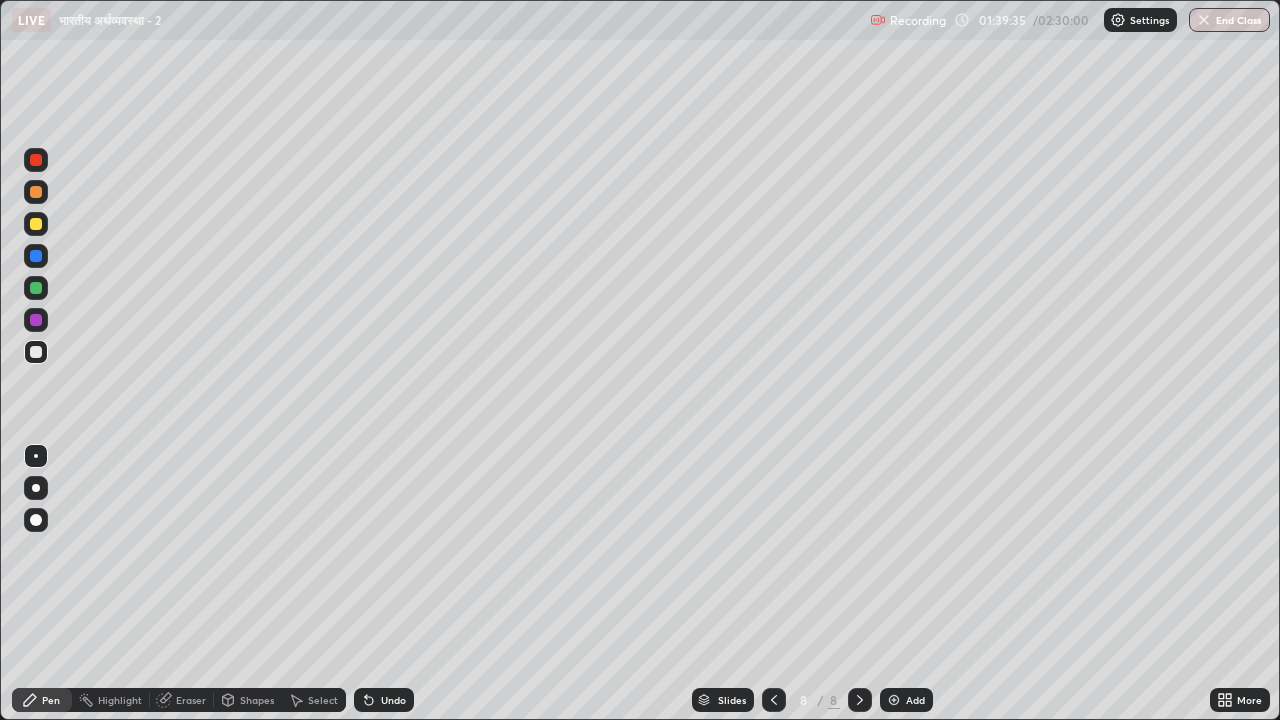 click at bounding box center (894, 700) 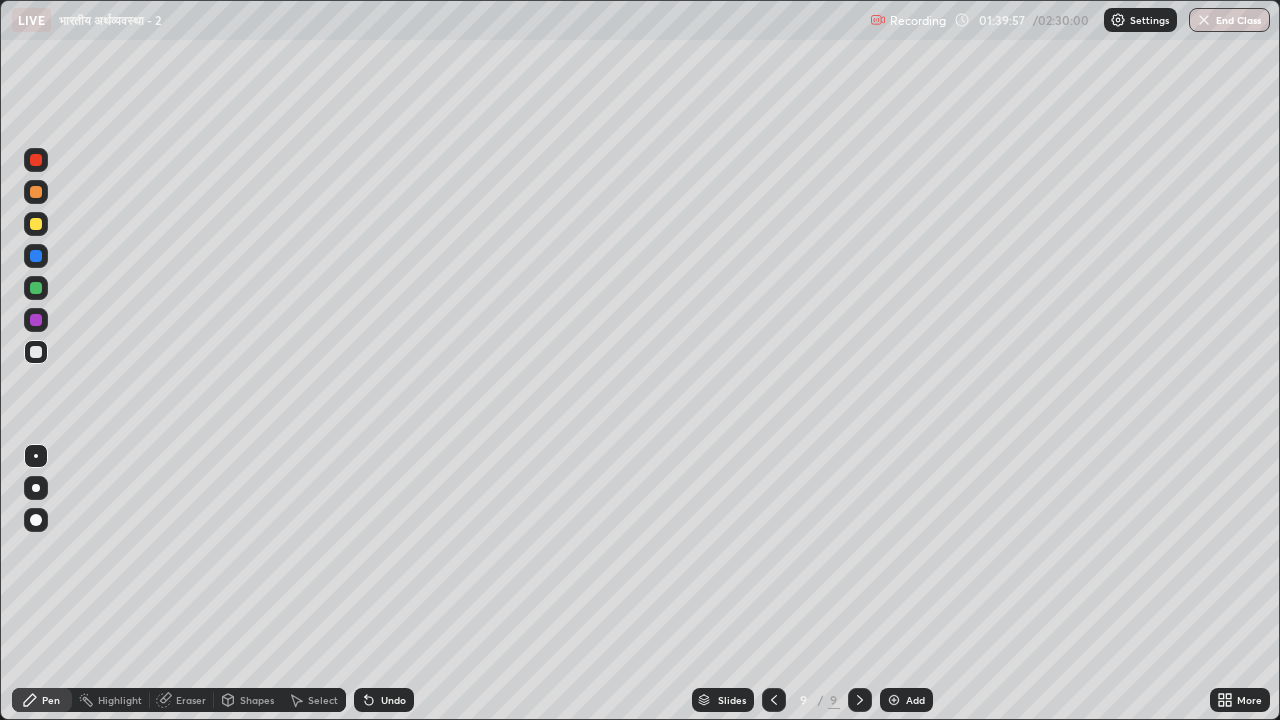 click 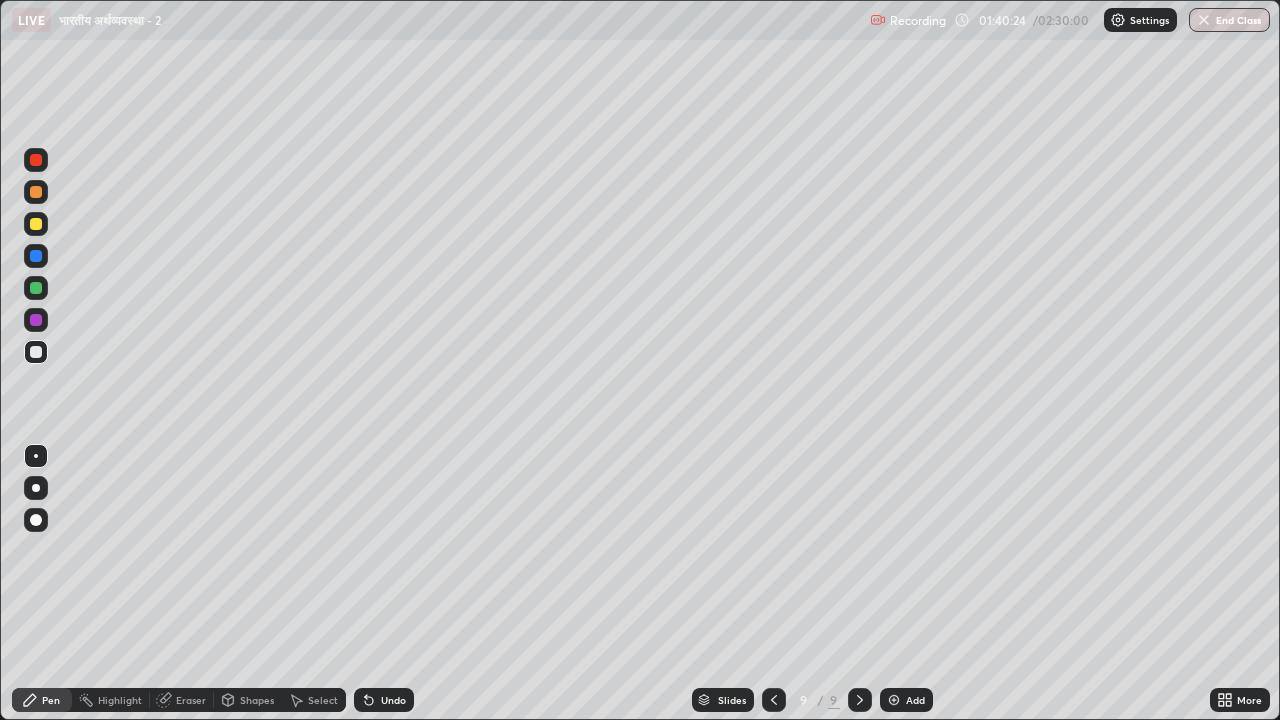 click on "Eraser" at bounding box center [182, 700] 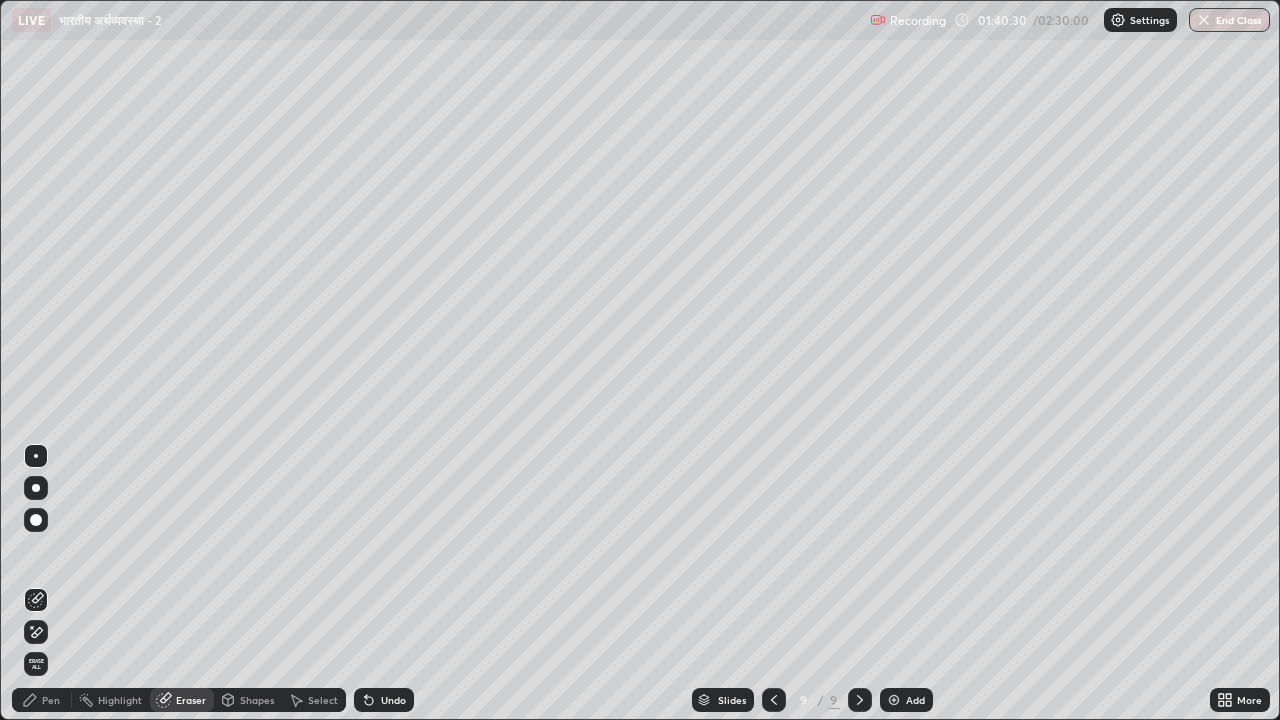 click on "Pen" at bounding box center (51, 700) 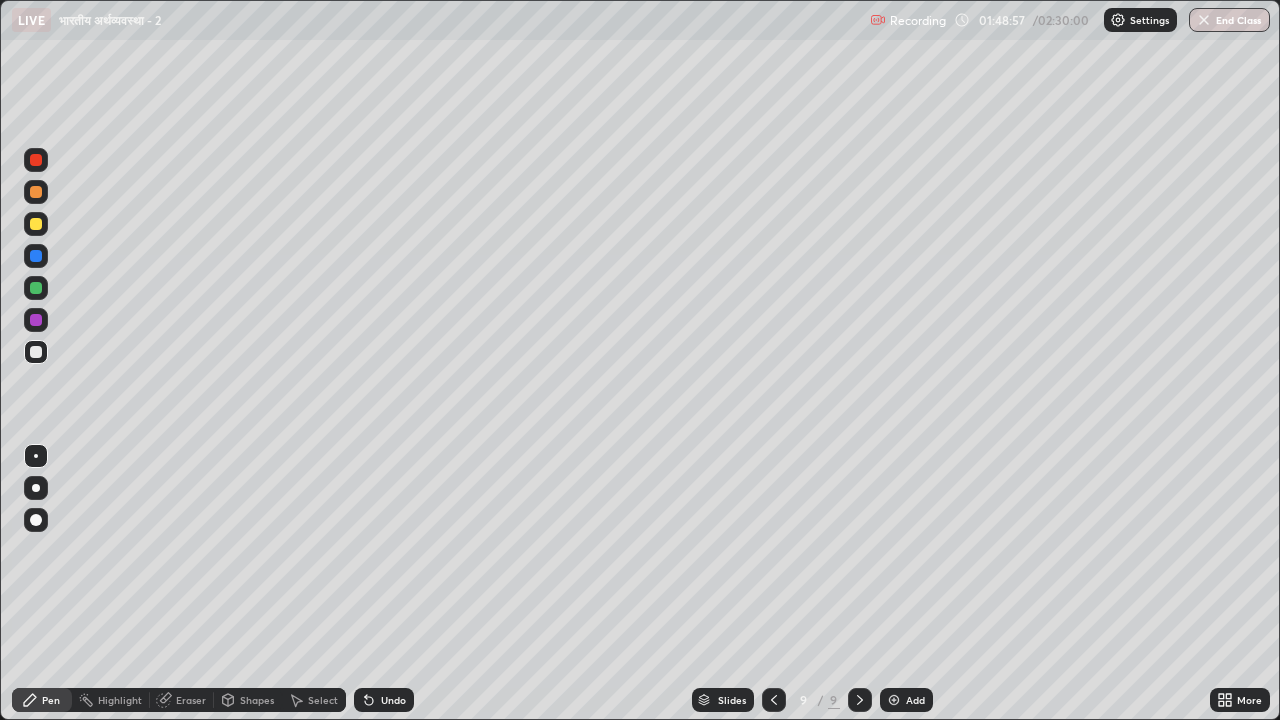 click at bounding box center (36, 224) 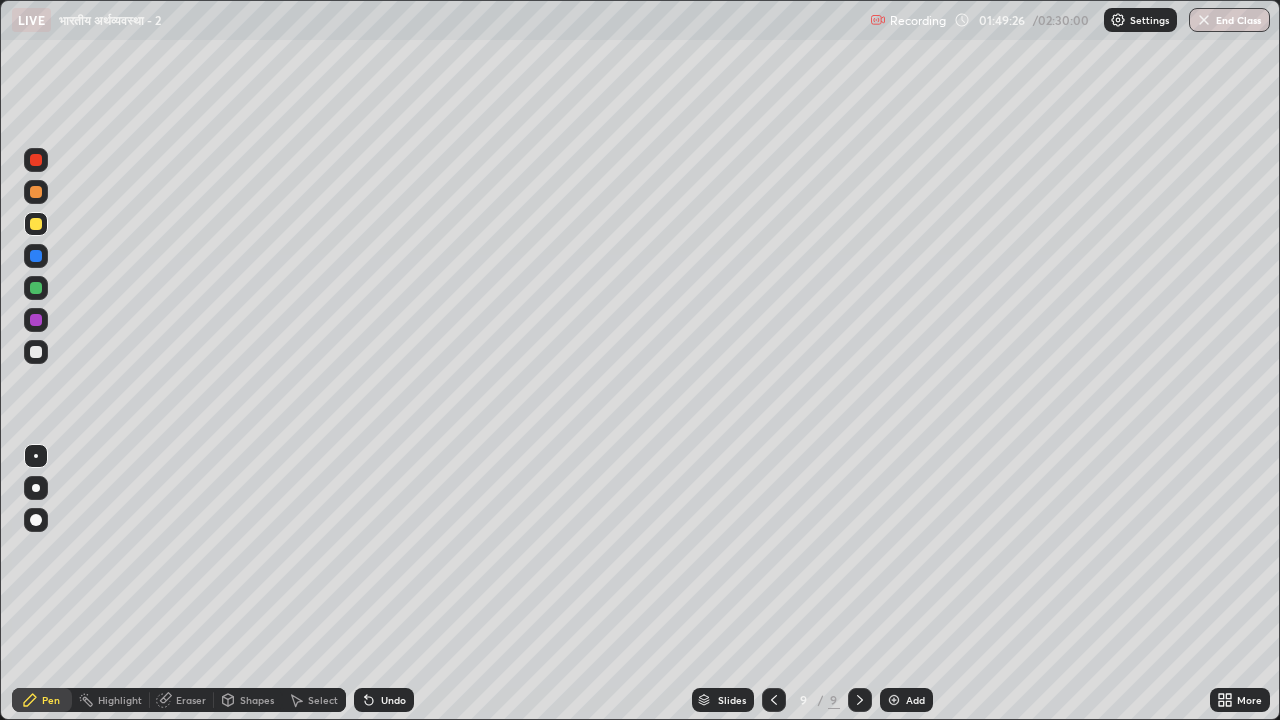 click at bounding box center (894, 700) 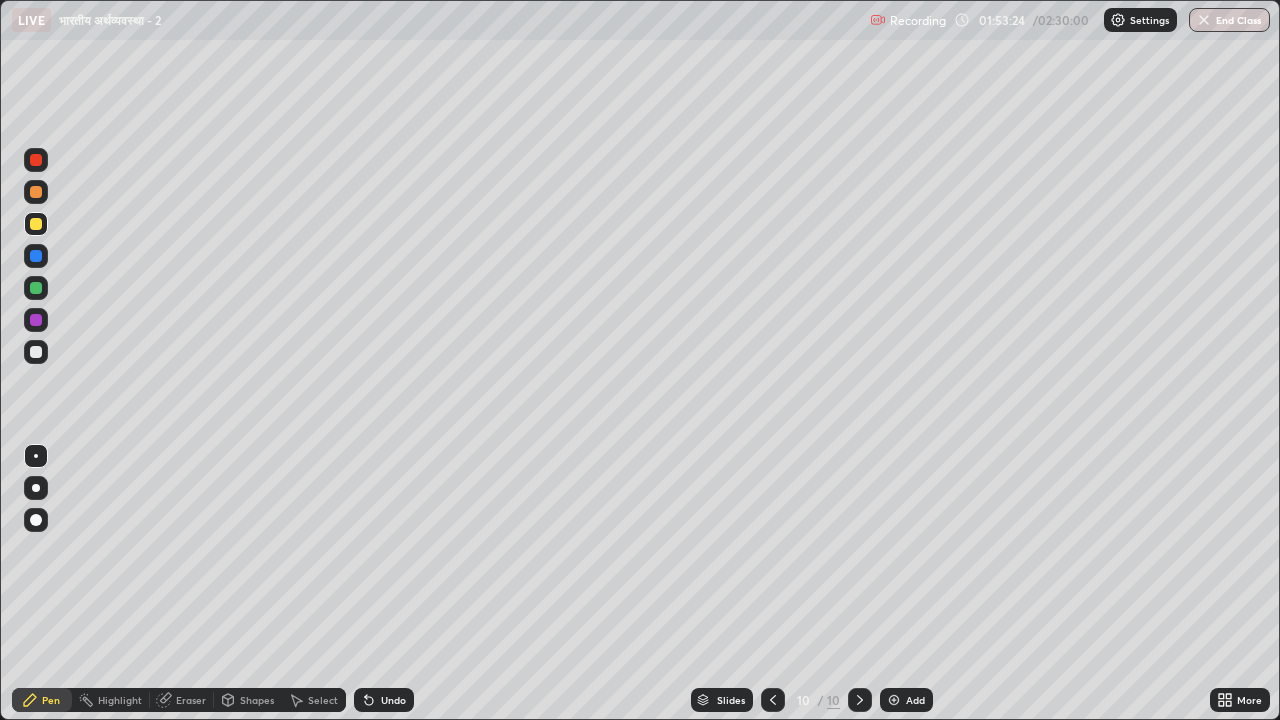 click 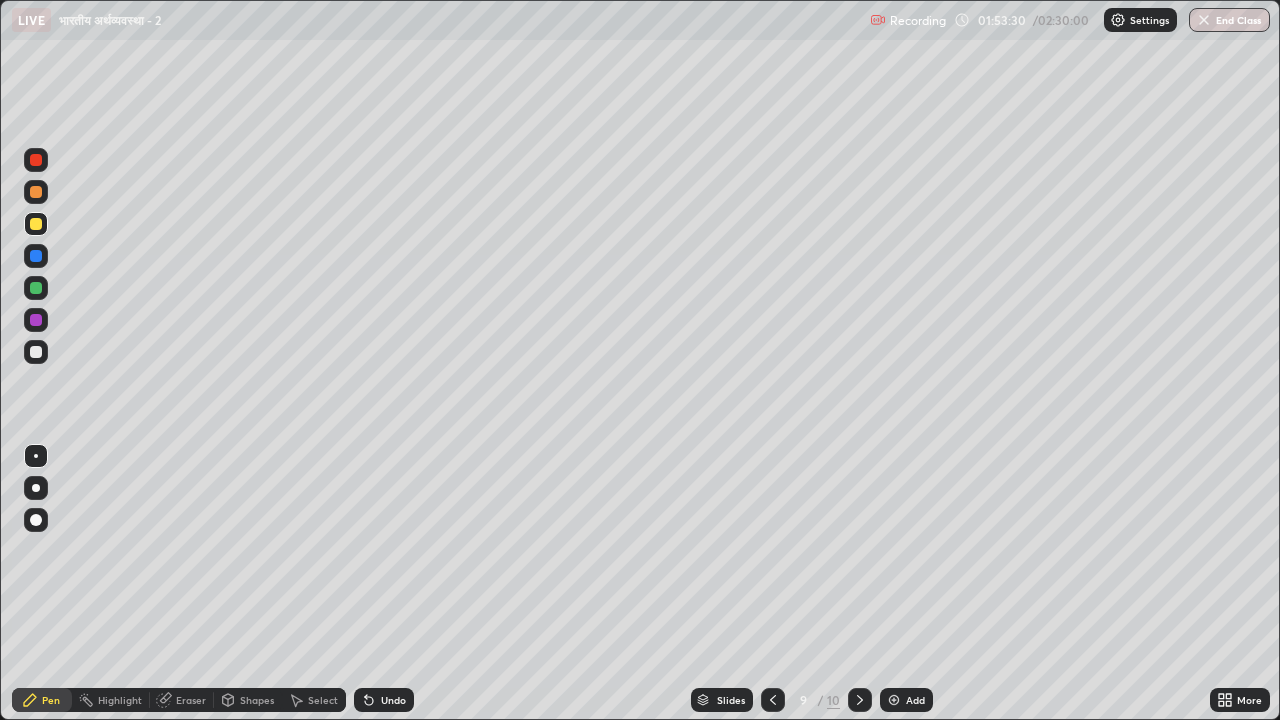 click at bounding box center [36, 320] 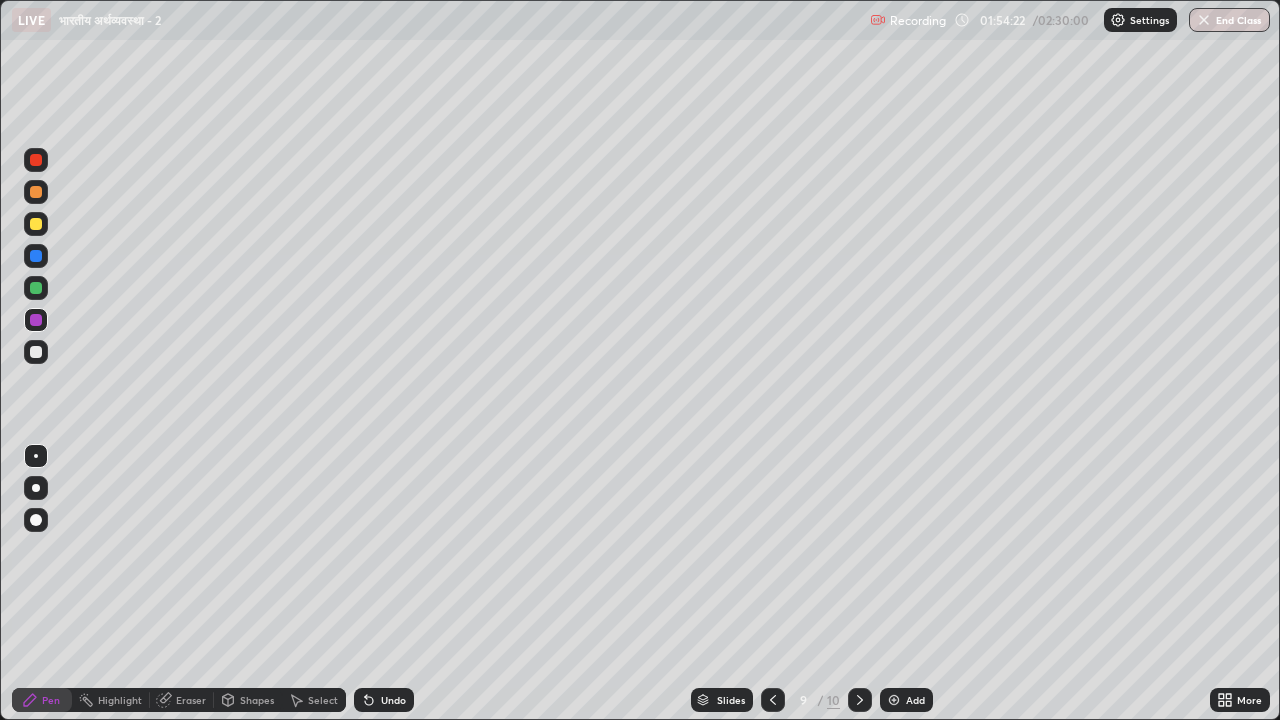 click 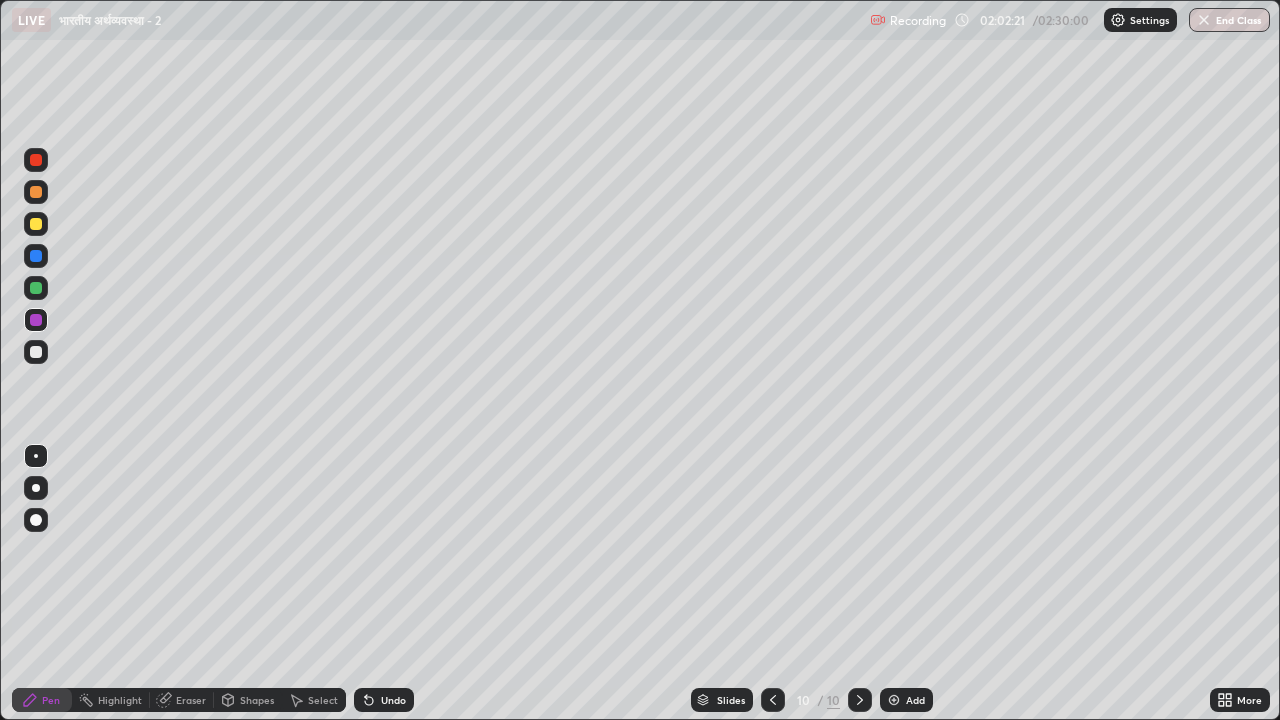click 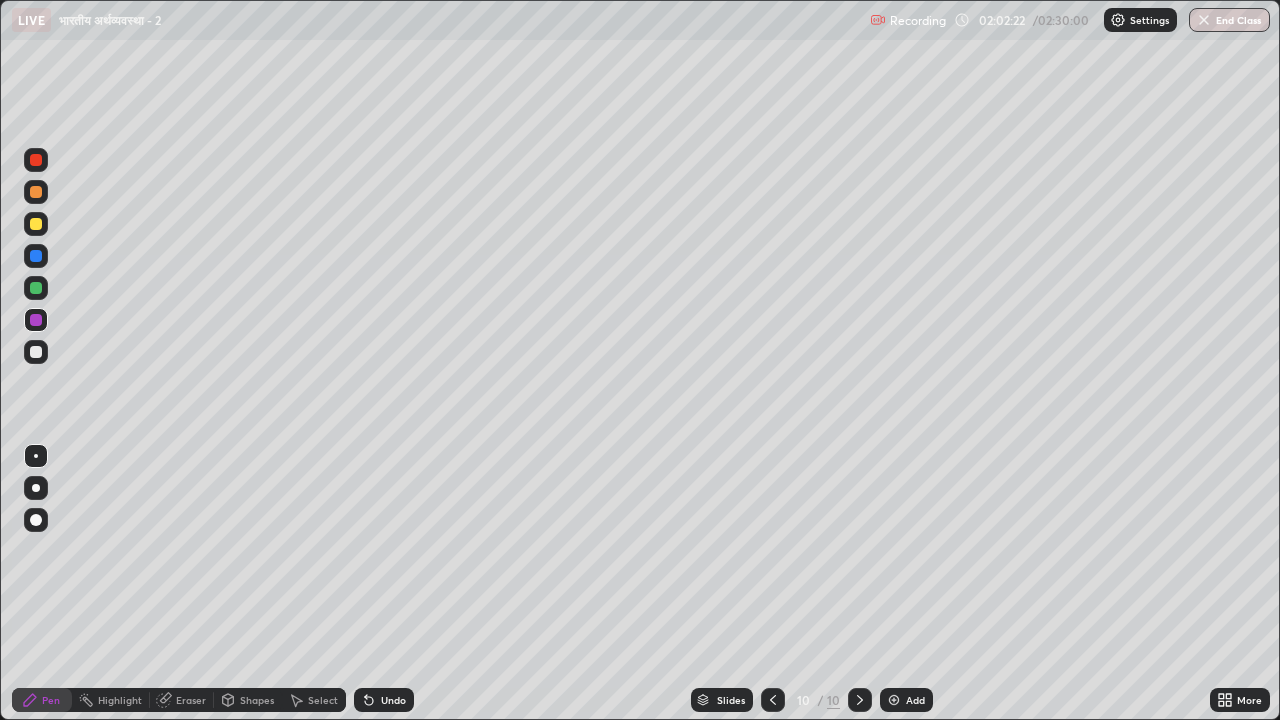 click at bounding box center [894, 700] 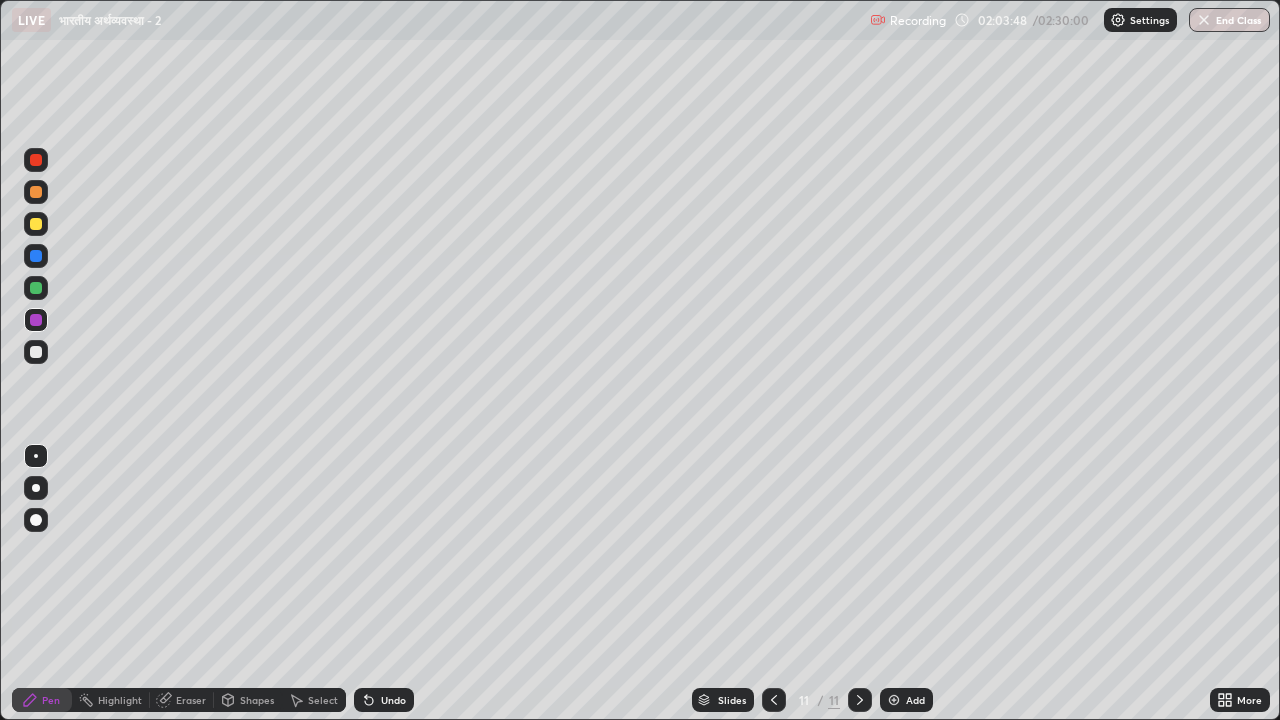 click at bounding box center [894, 700] 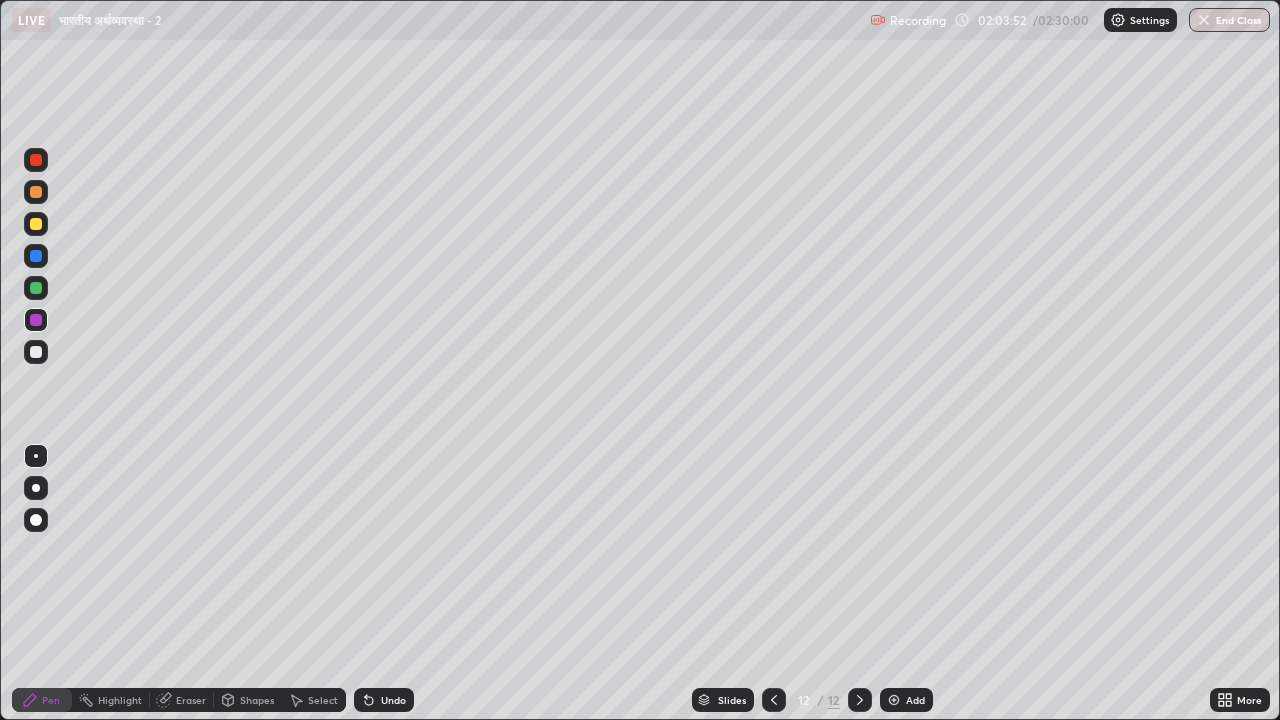 click at bounding box center (36, 224) 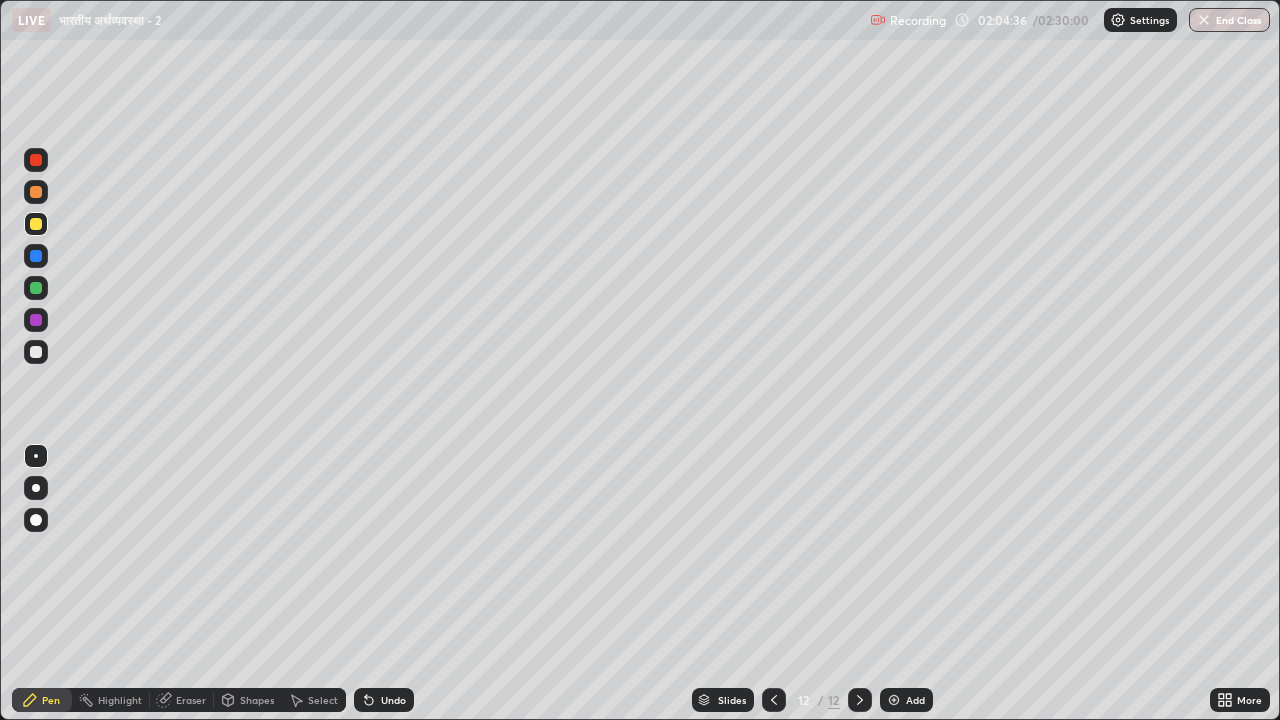 click on "Erase all" at bounding box center [36, 360] 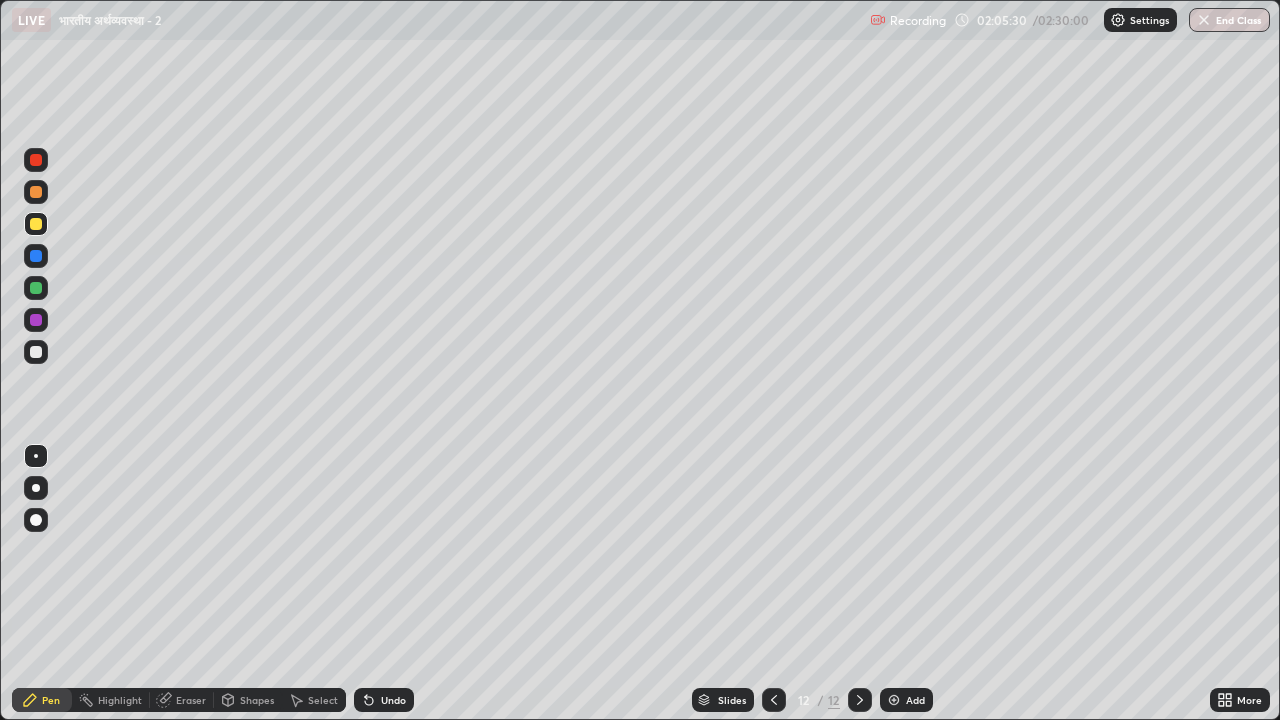 click on "Setting up your live class" at bounding box center (640, 360) 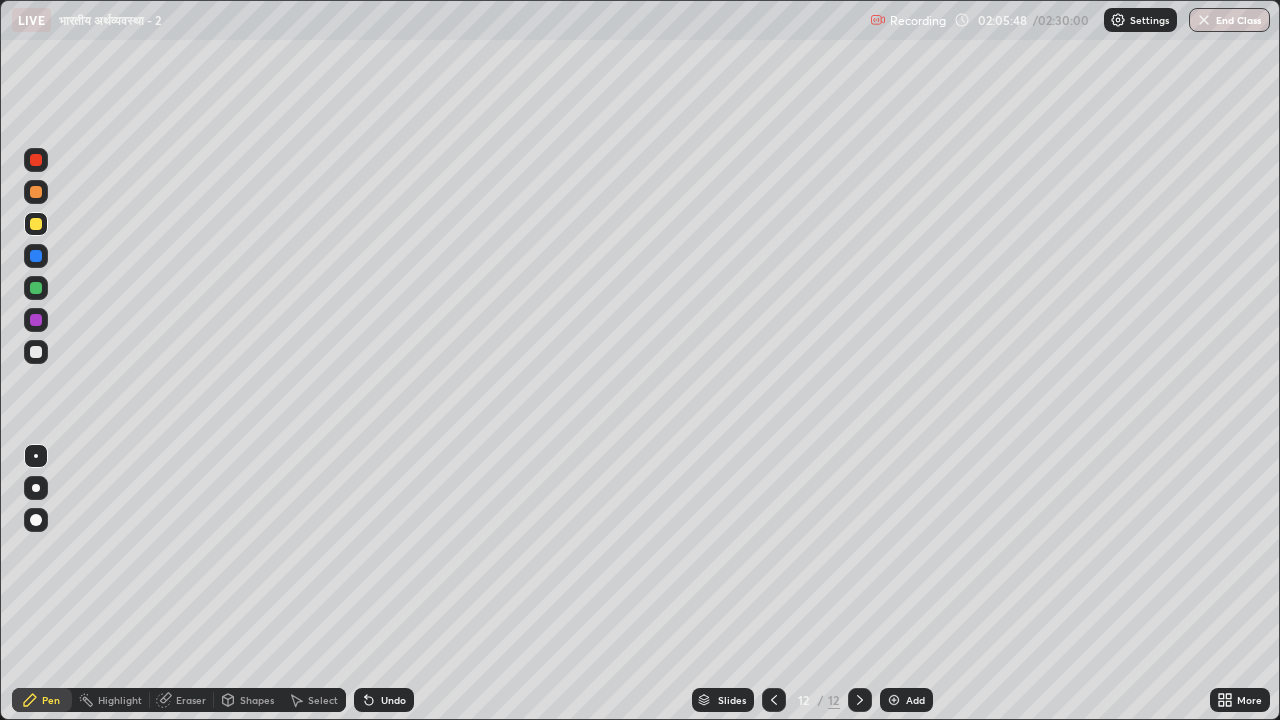 click at bounding box center [36, 352] 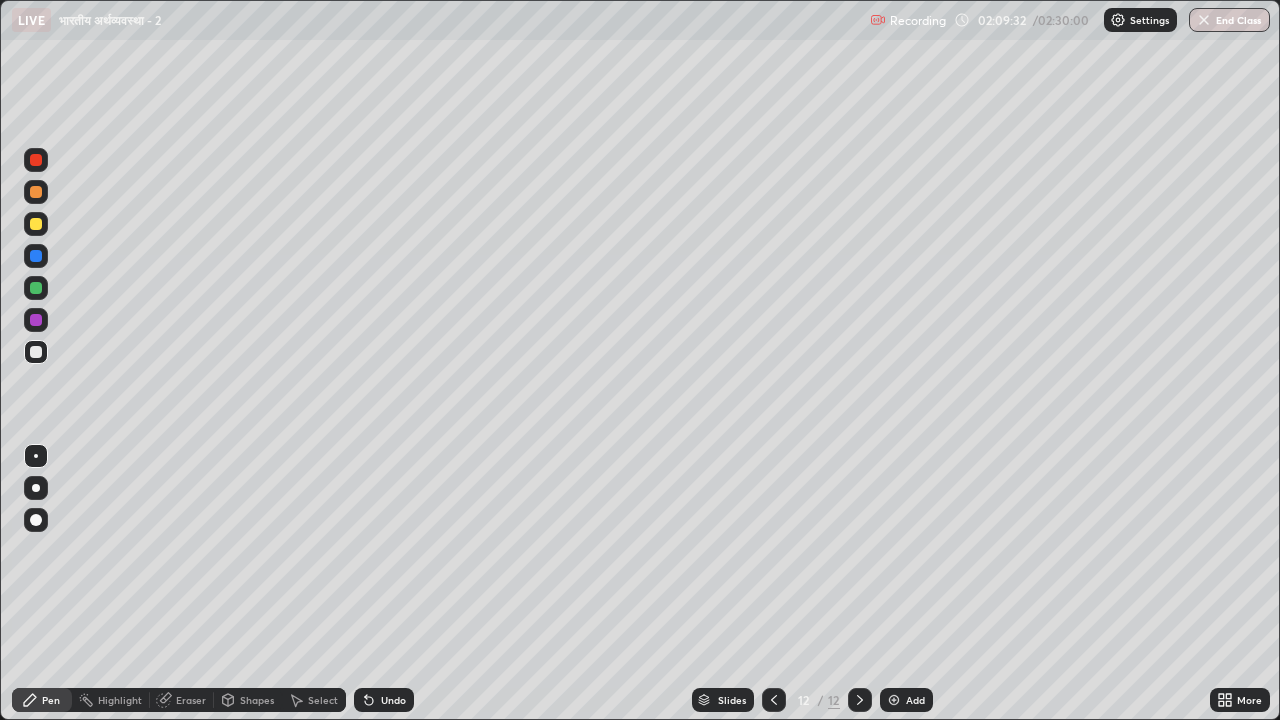 click 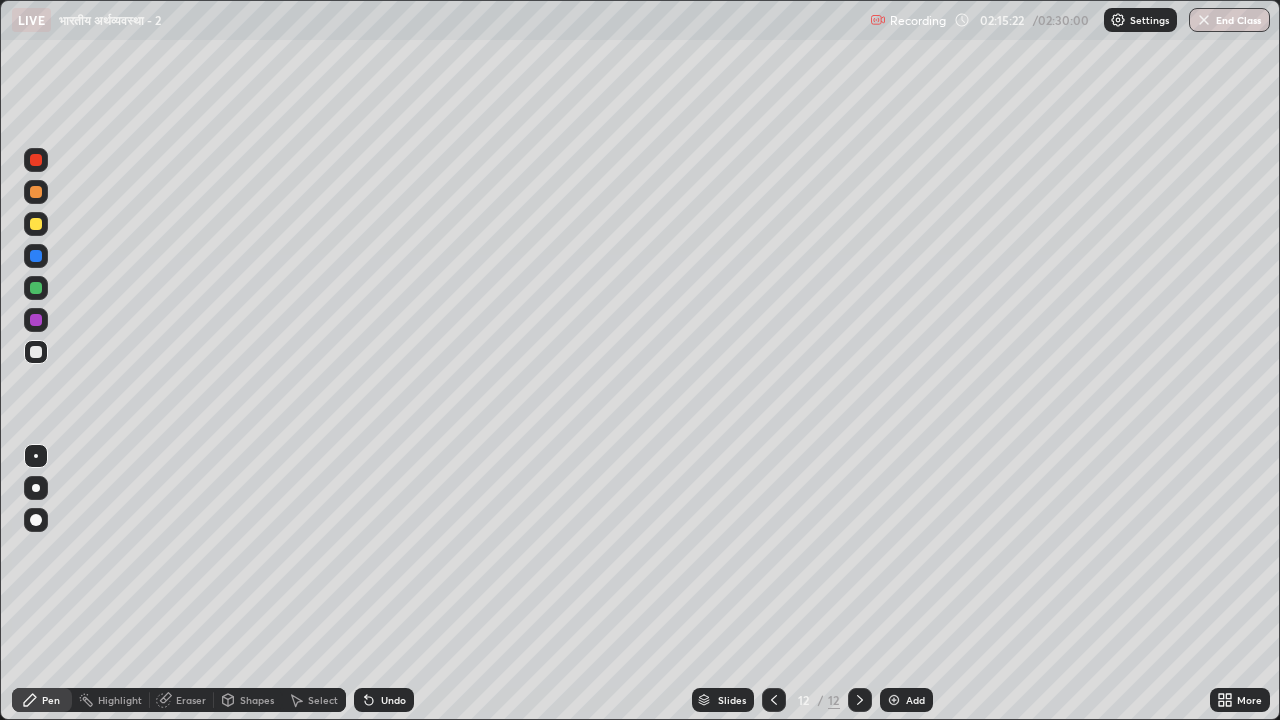 click on "Erase all" at bounding box center (36, 360) 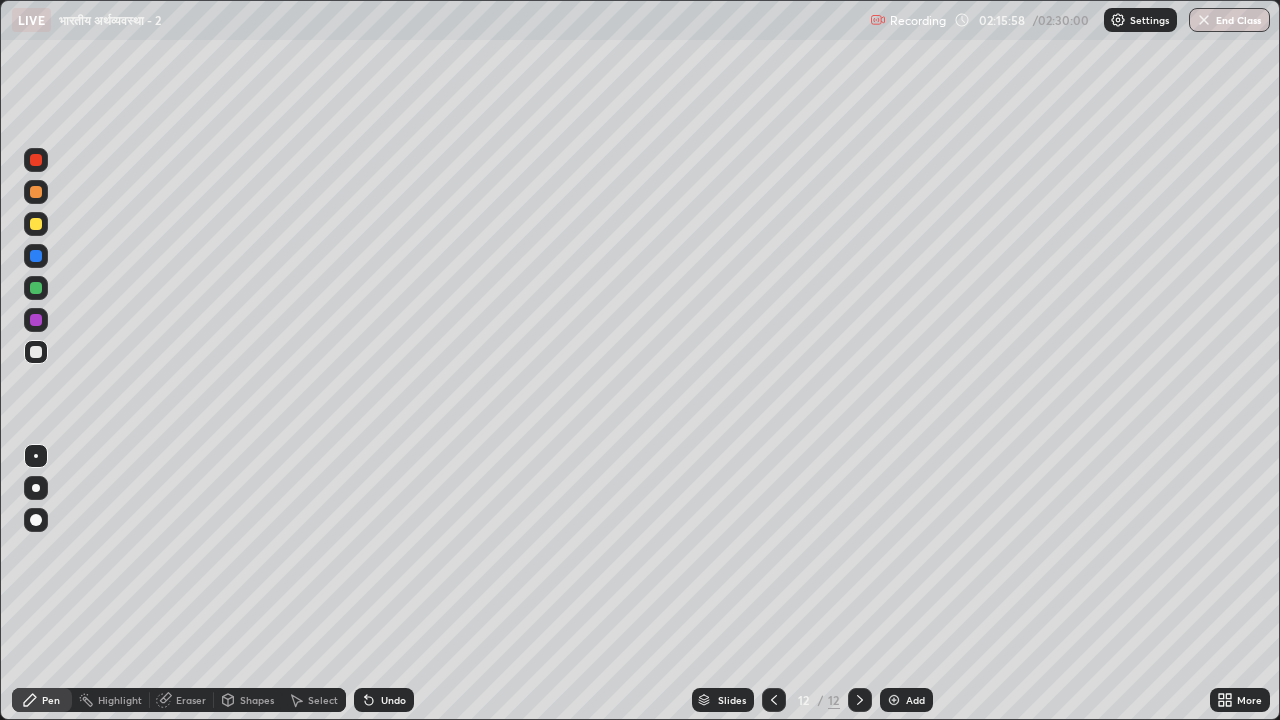 click at bounding box center [894, 700] 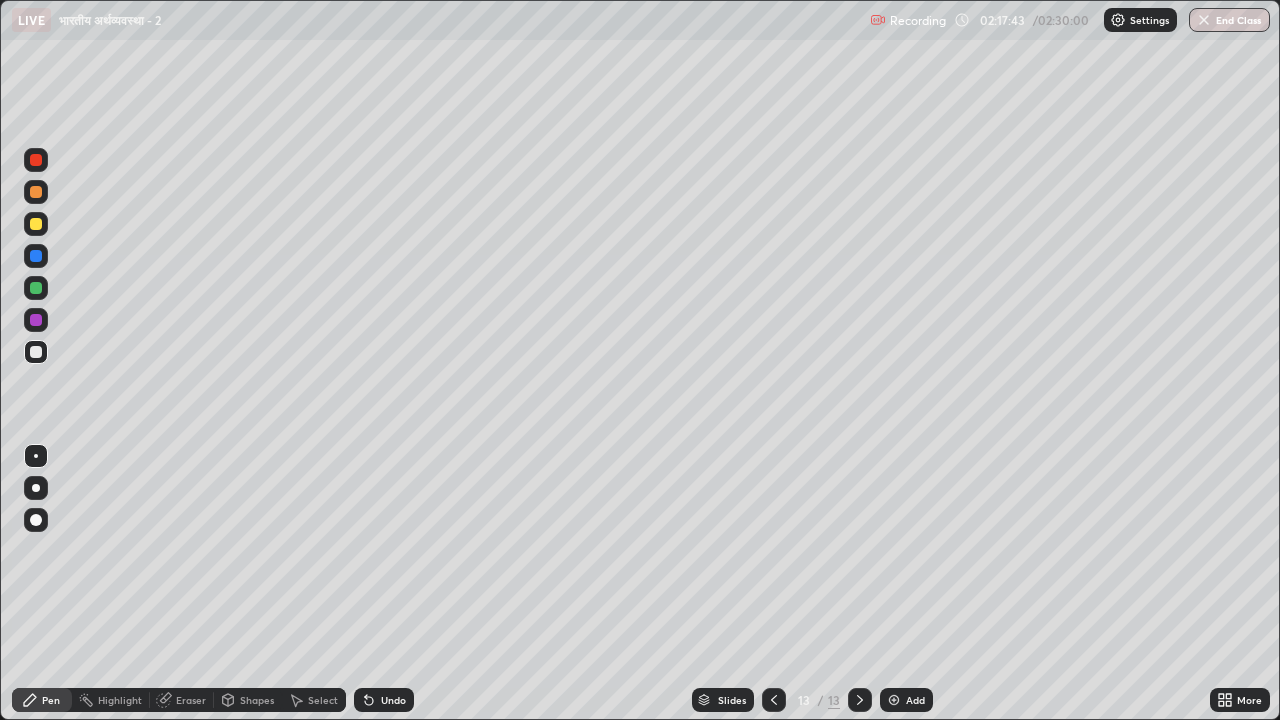 click at bounding box center [774, 700] 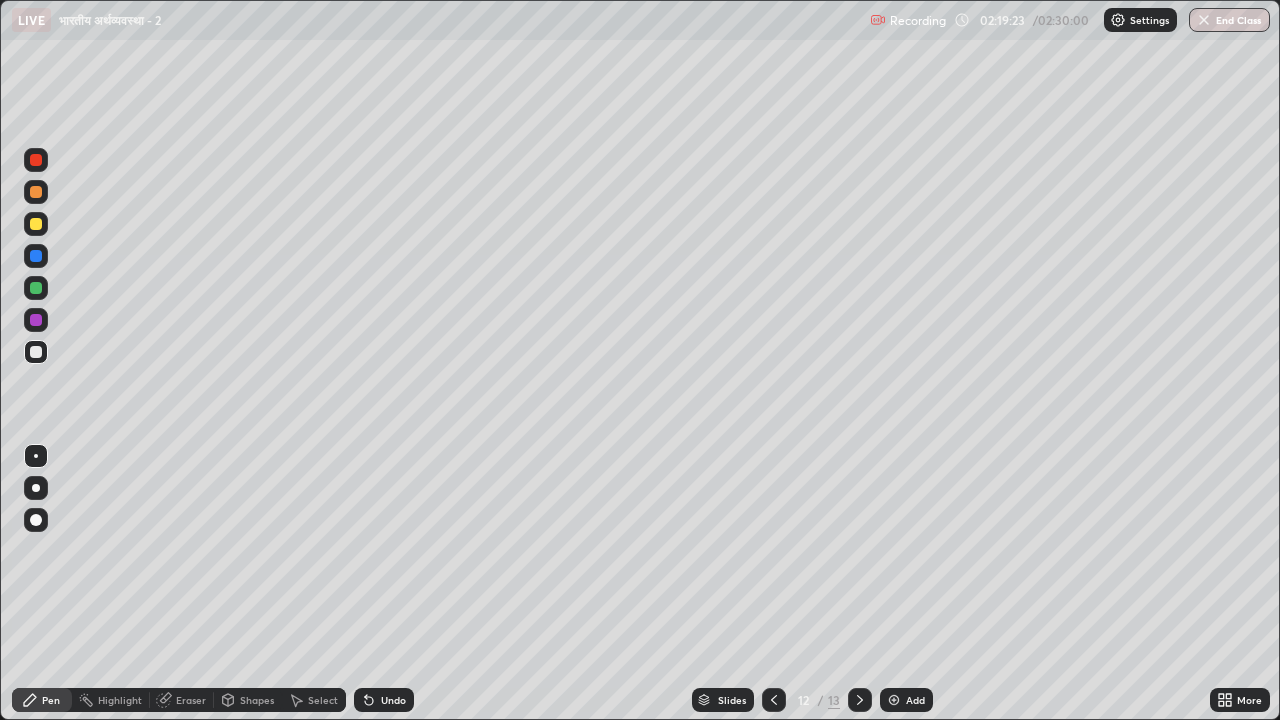 click 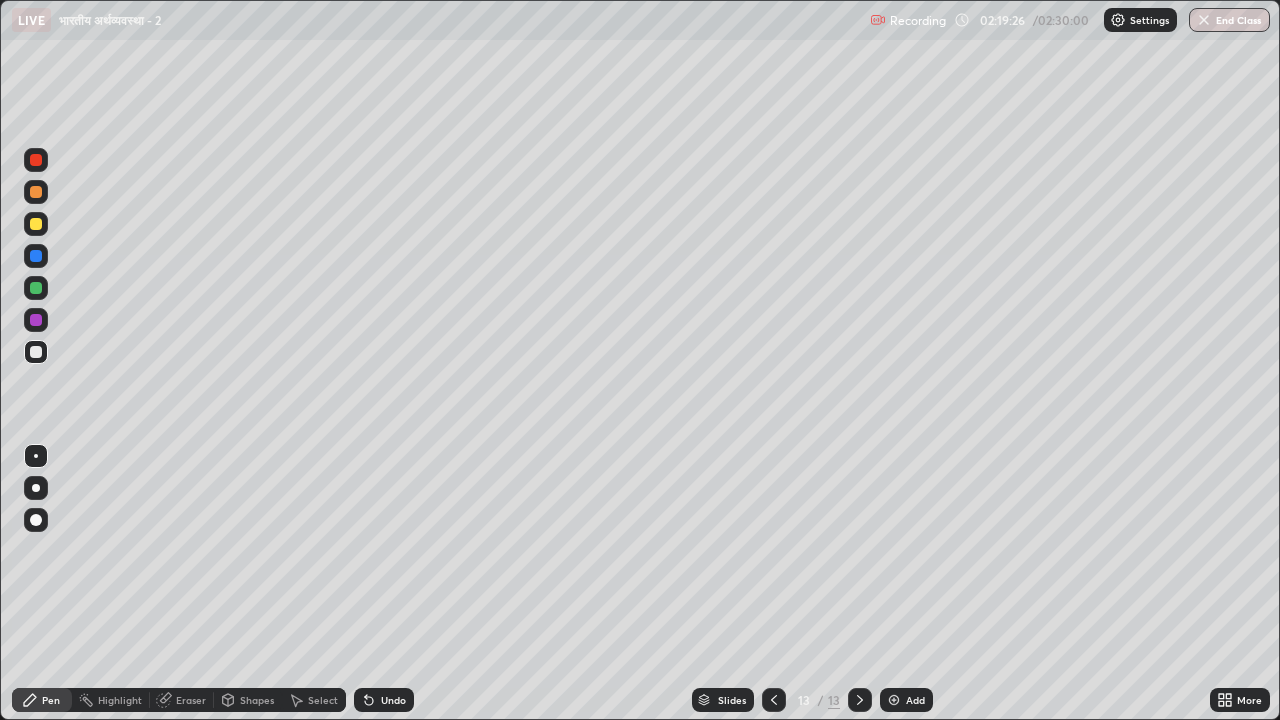 click 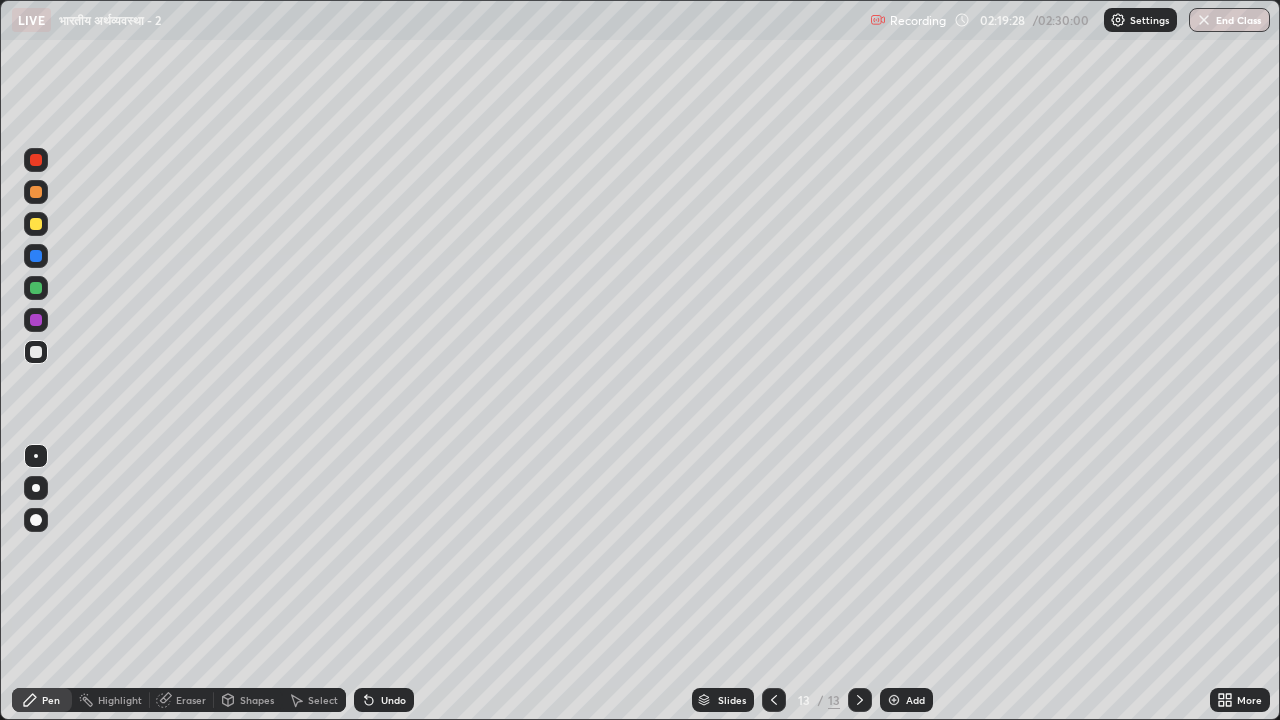 click at bounding box center (894, 700) 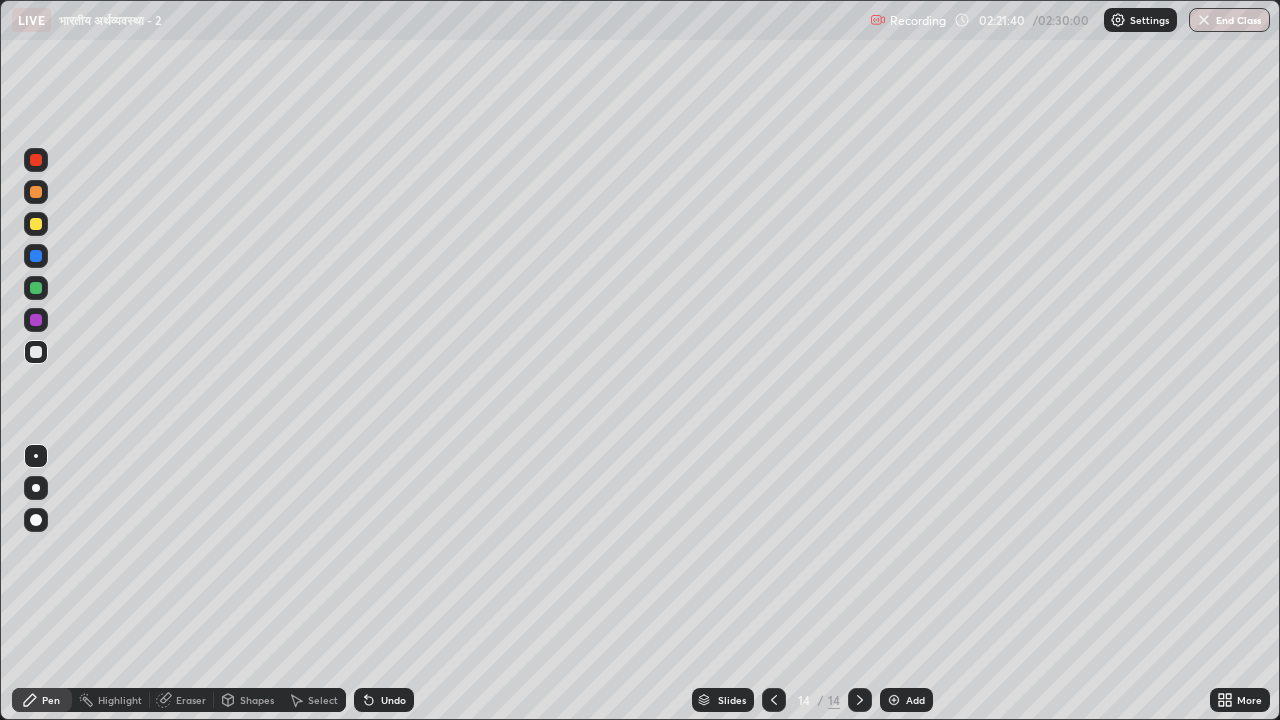 click at bounding box center (36, 560) 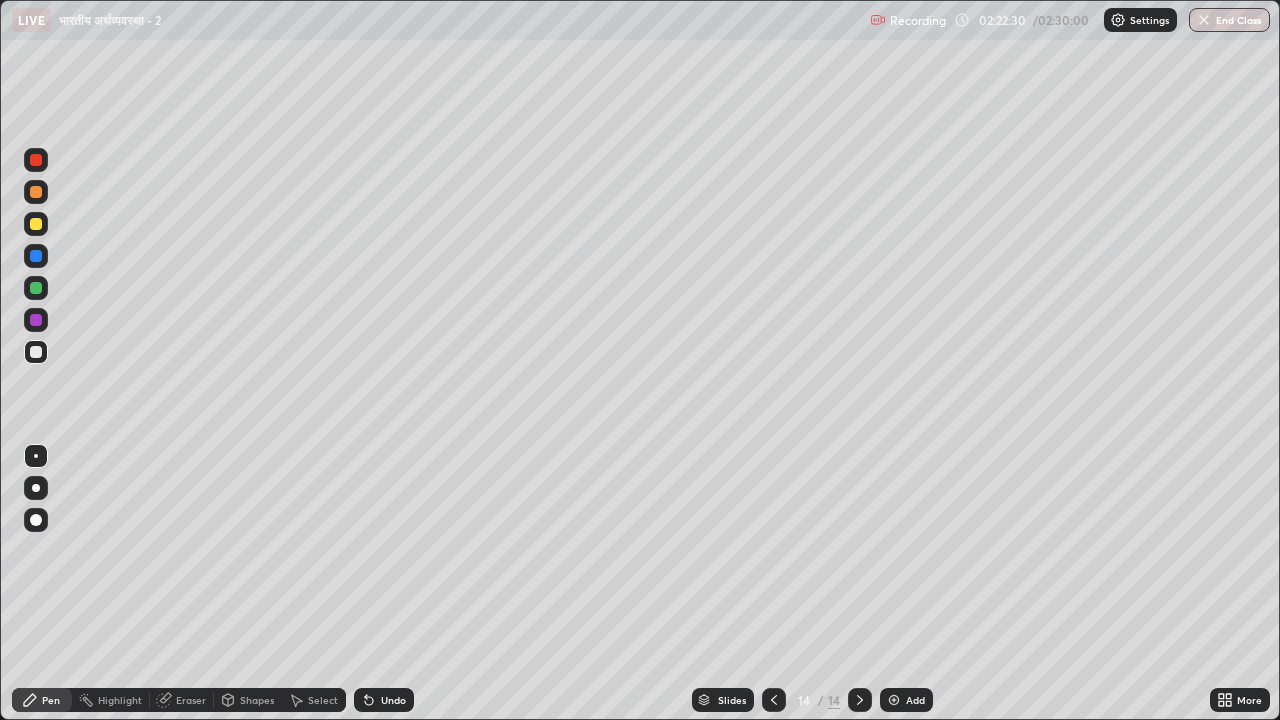 click at bounding box center (36, 560) 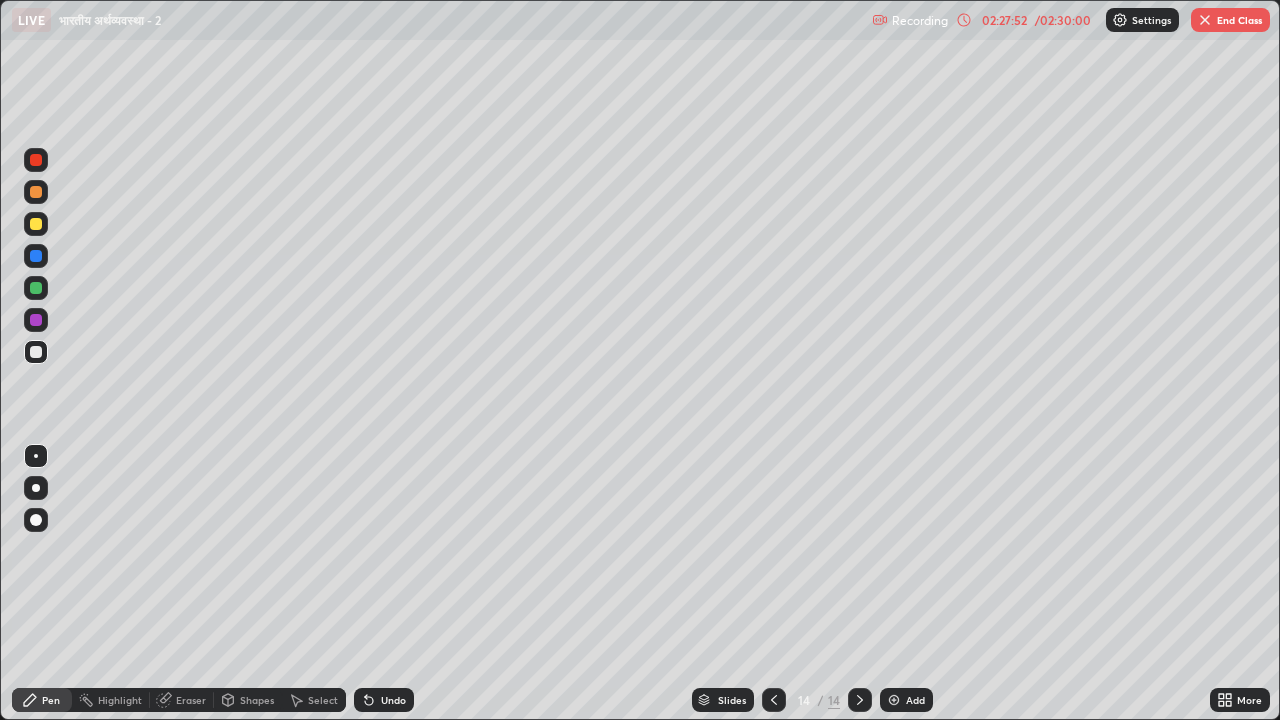 click on "End Class" at bounding box center (1230, 20) 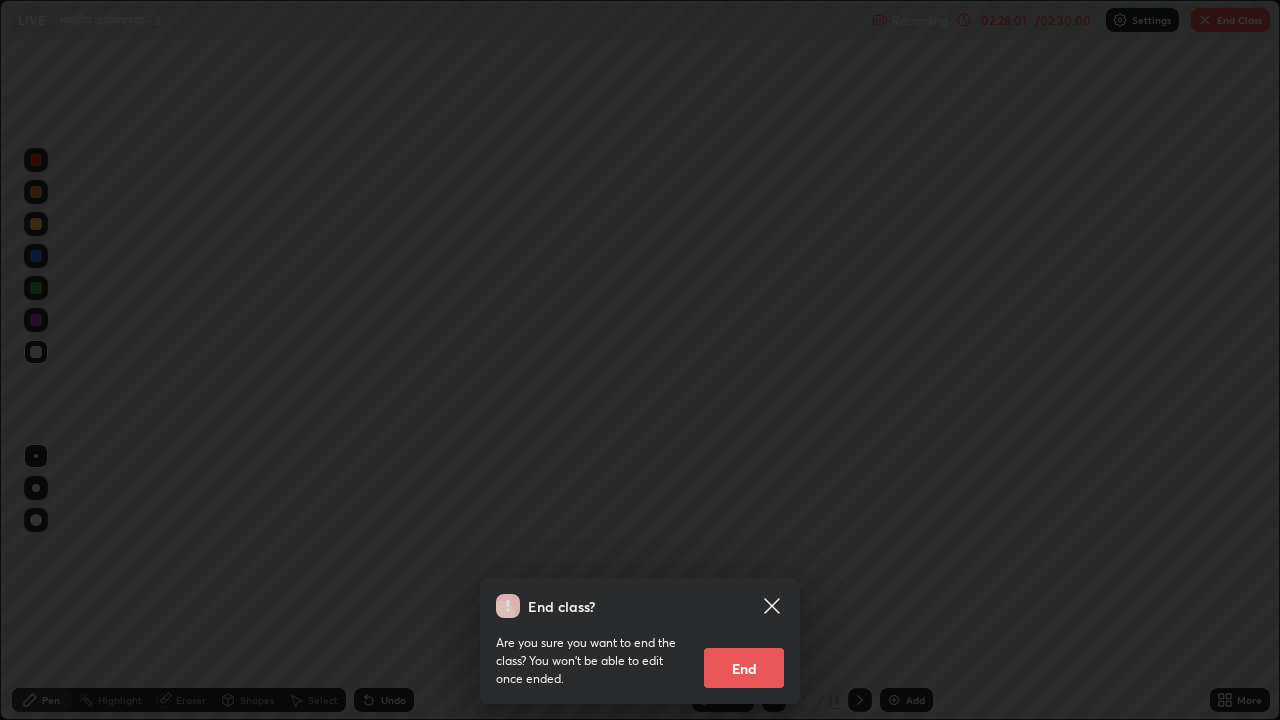 click on "End" at bounding box center [744, 668] 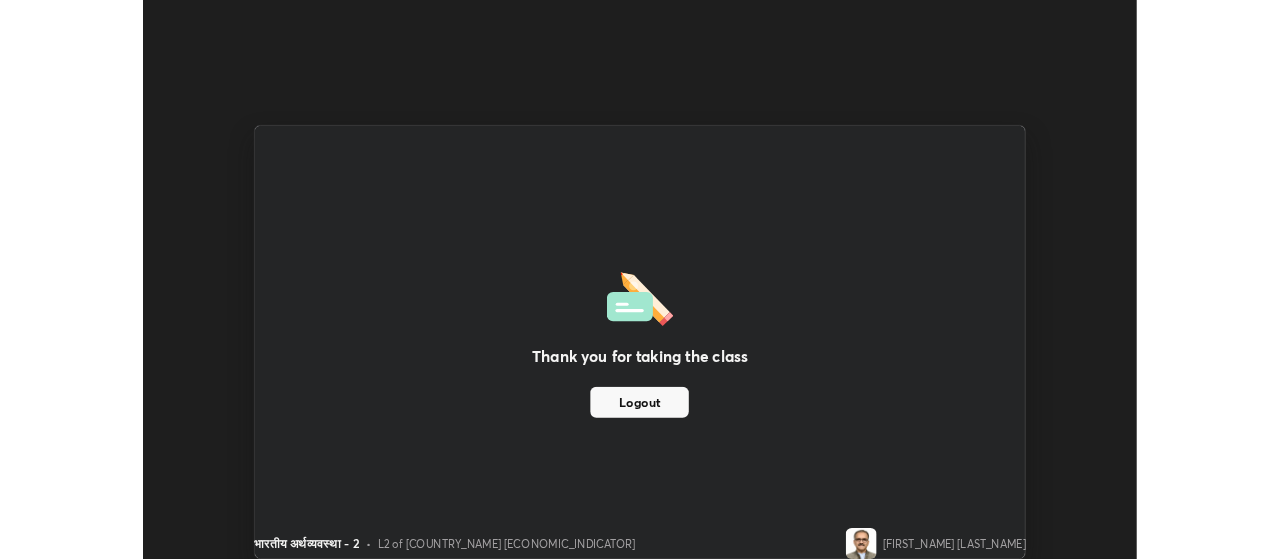 scroll, scrollTop: 559, scrollLeft: 1280, axis: both 